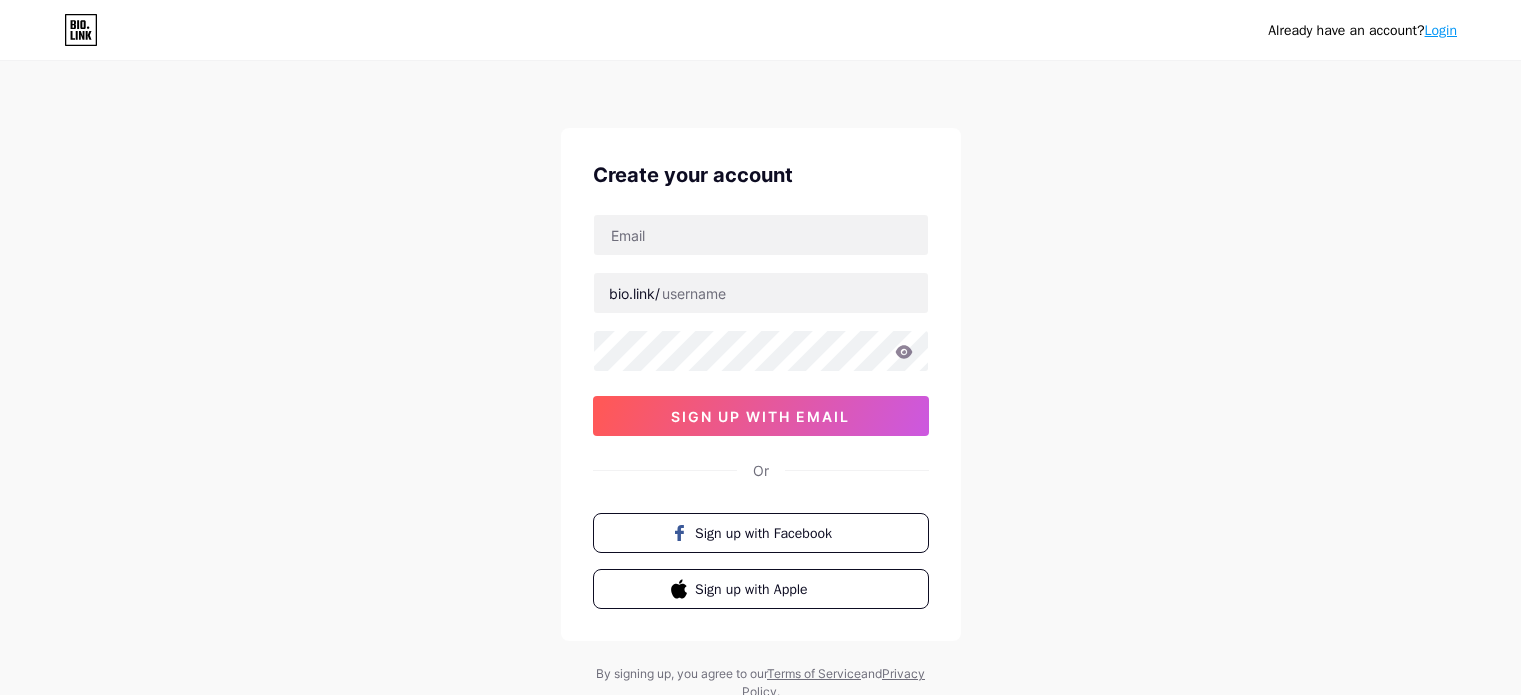 scroll, scrollTop: 0, scrollLeft: 0, axis: both 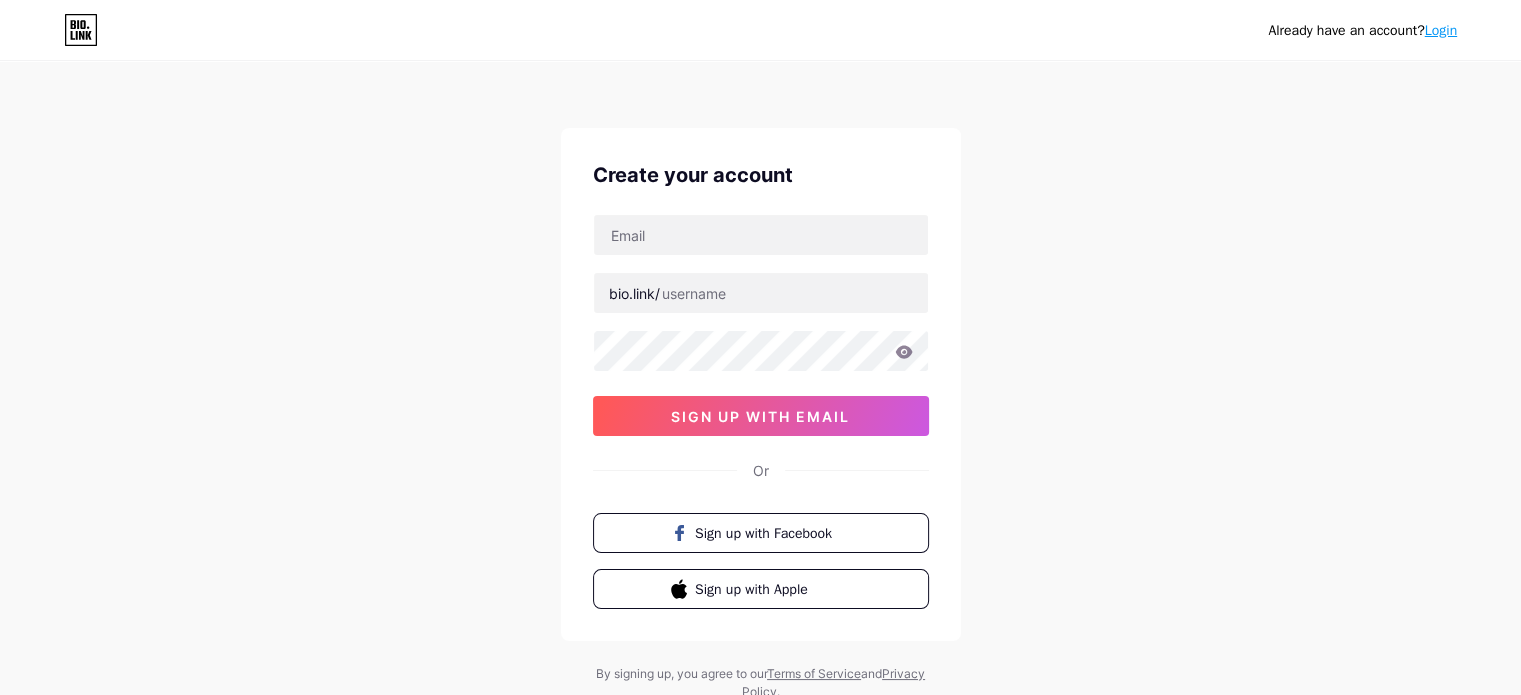 type on "chatgptjp.com@example.com" 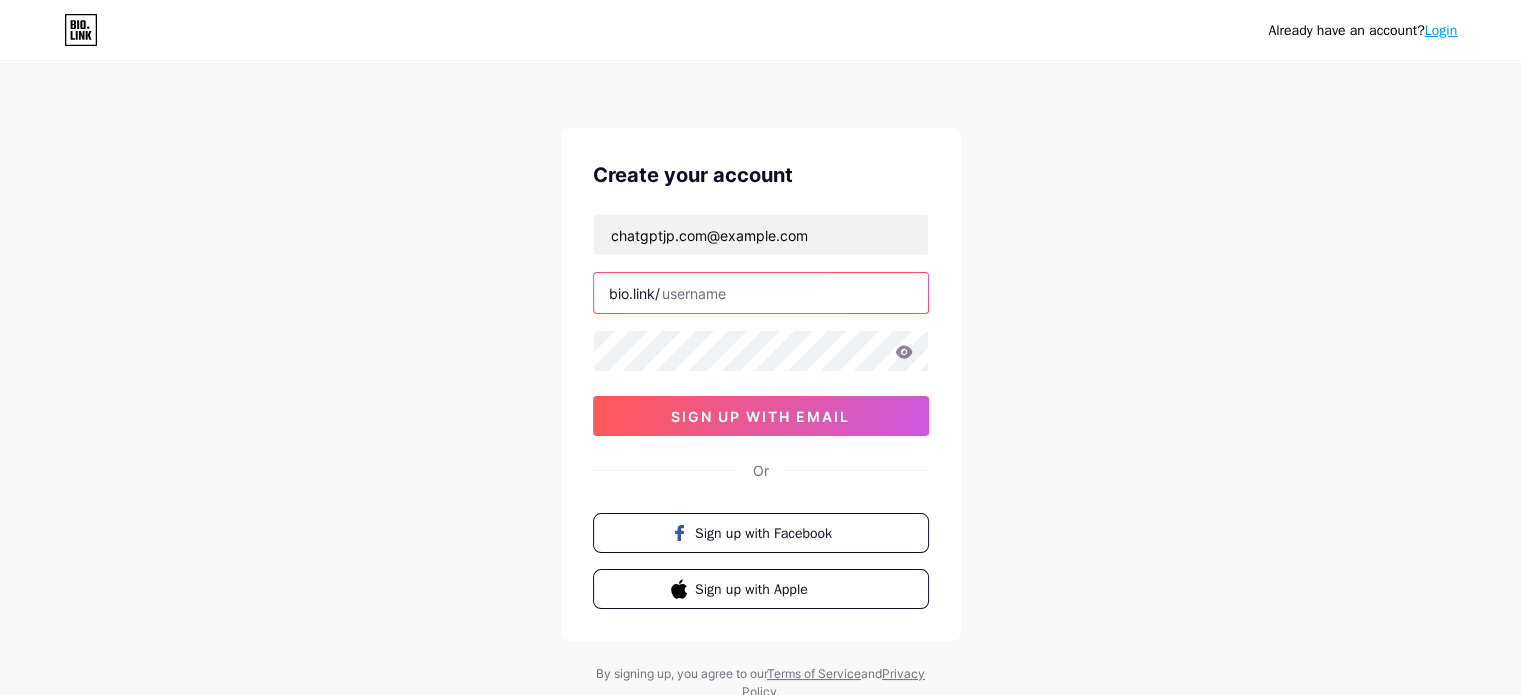 click at bounding box center (761, 293) 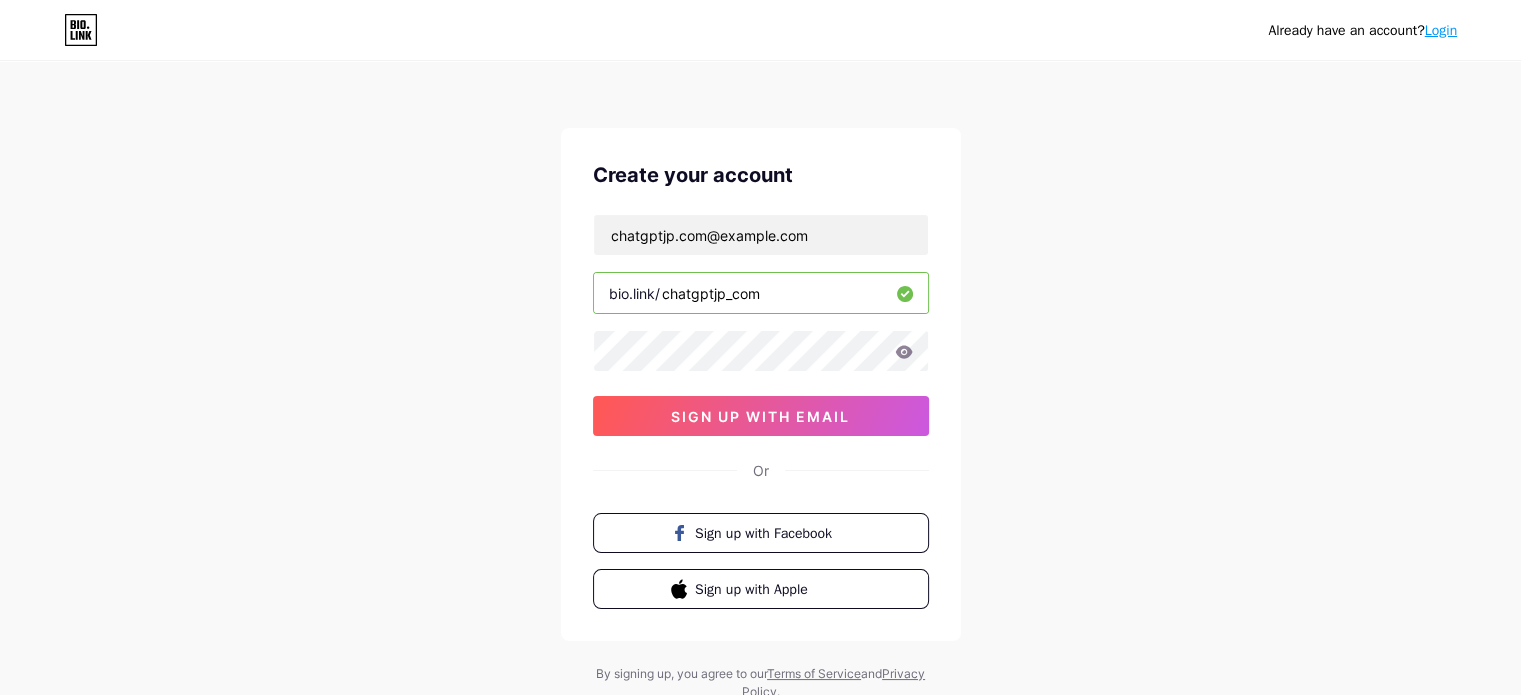 type on "chatgptjp_com" 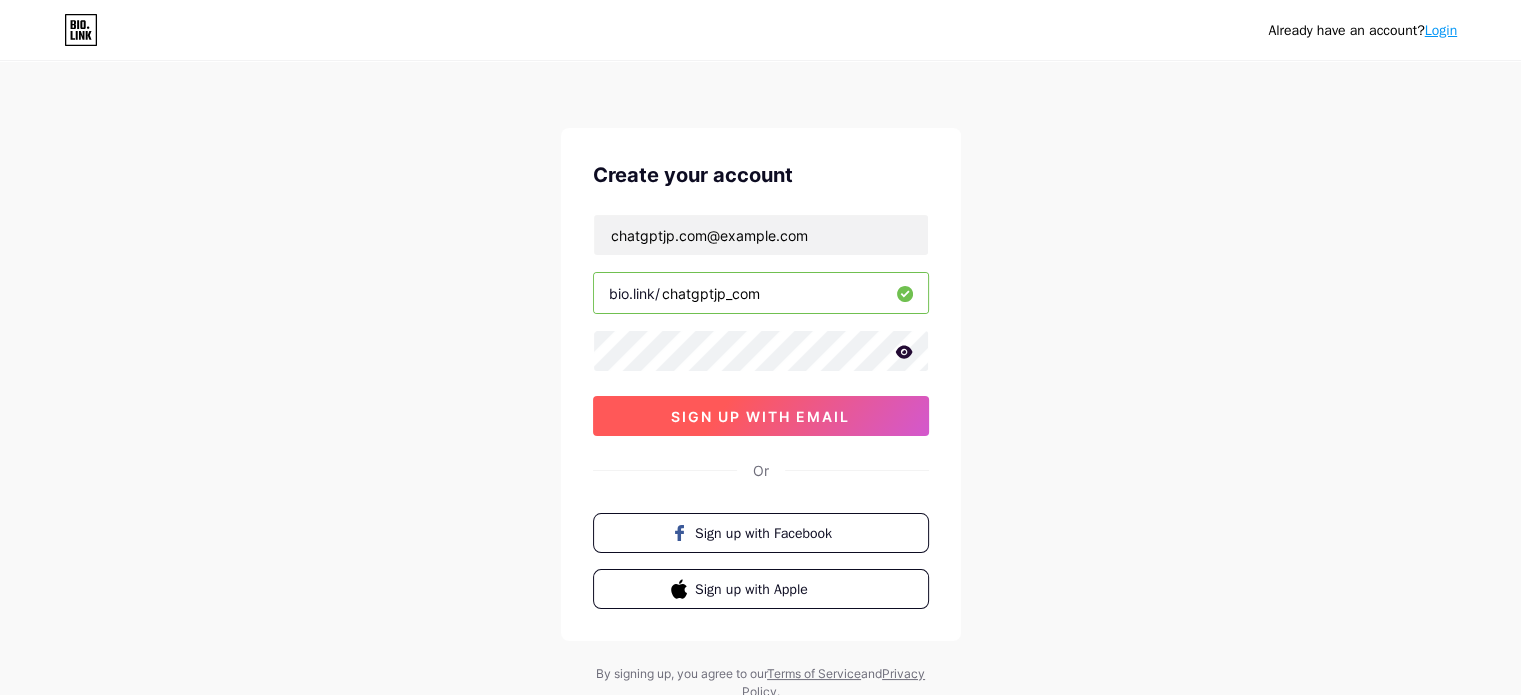 click on "sign up with email" at bounding box center (760, 416) 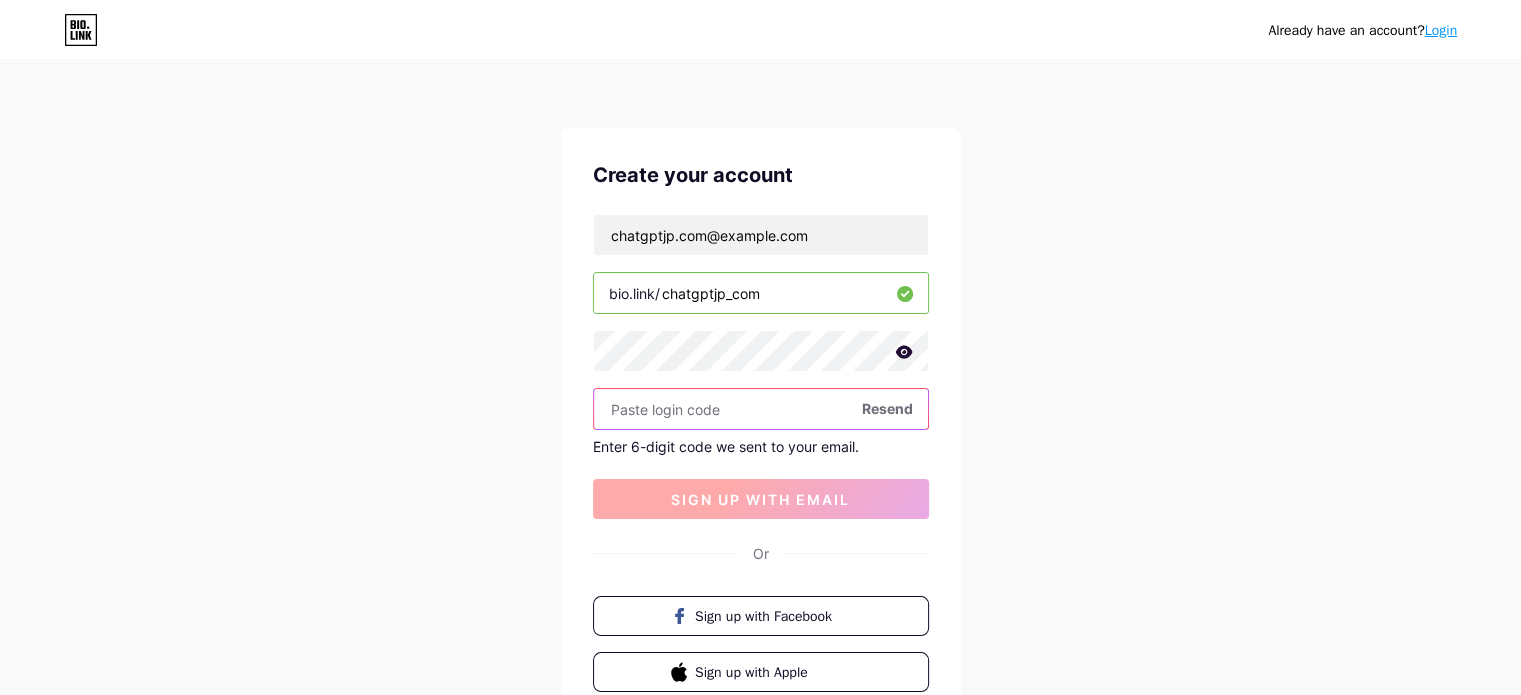 paste on "891868" 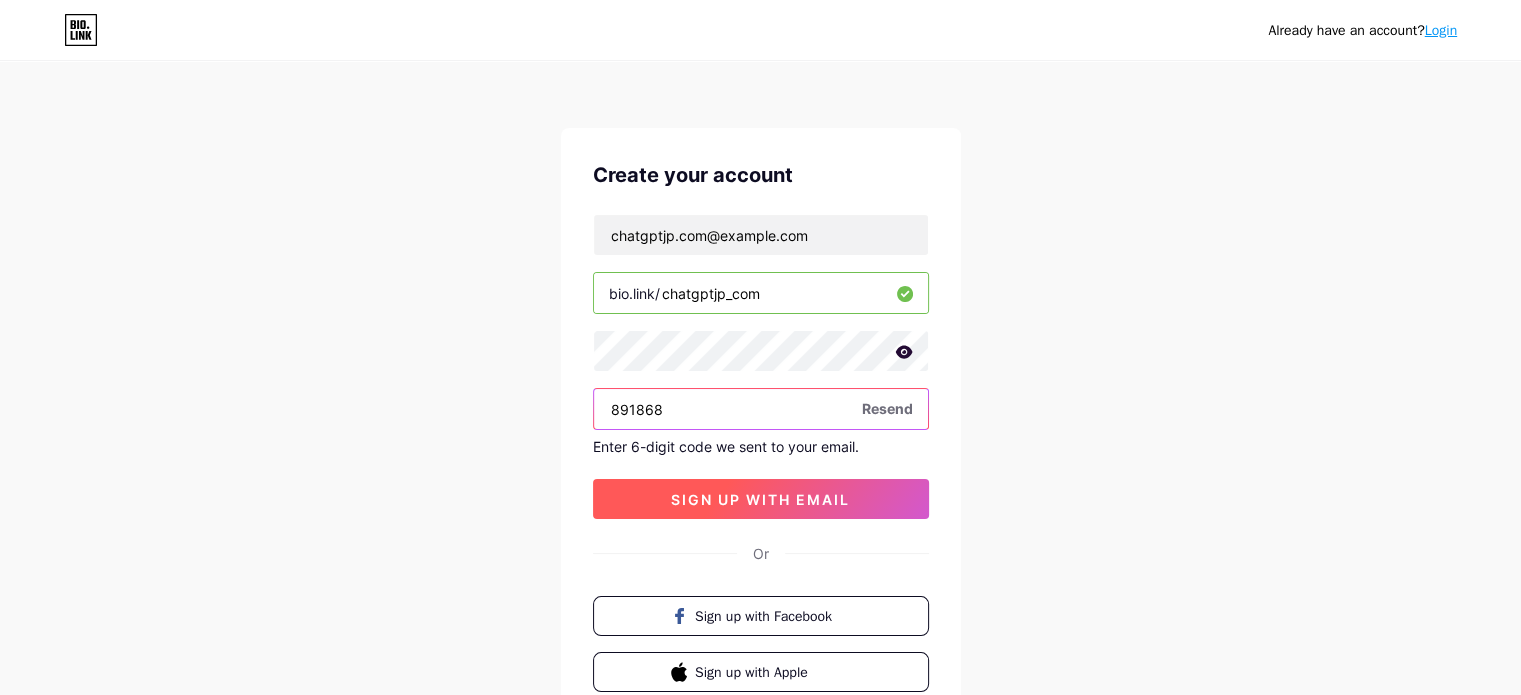 type on "891868" 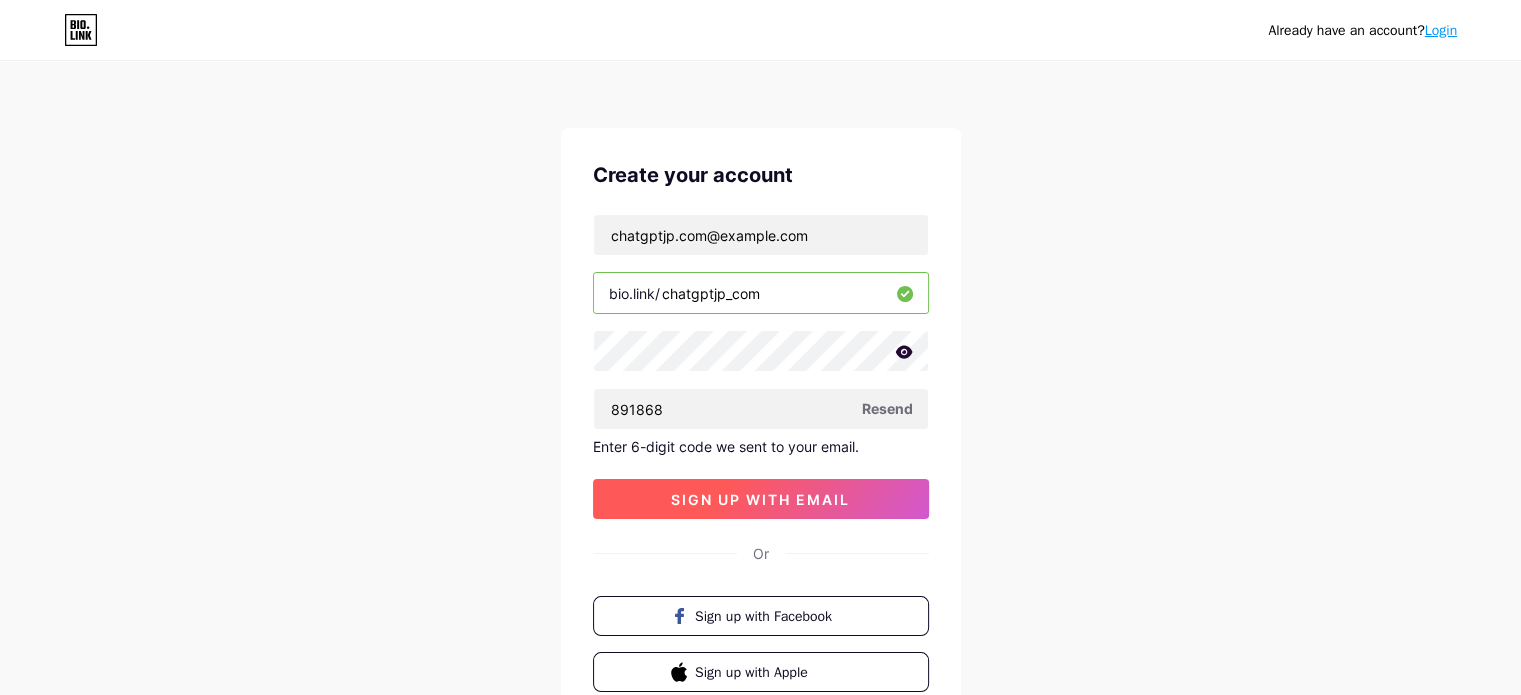 click on "sign up with email" at bounding box center [760, 499] 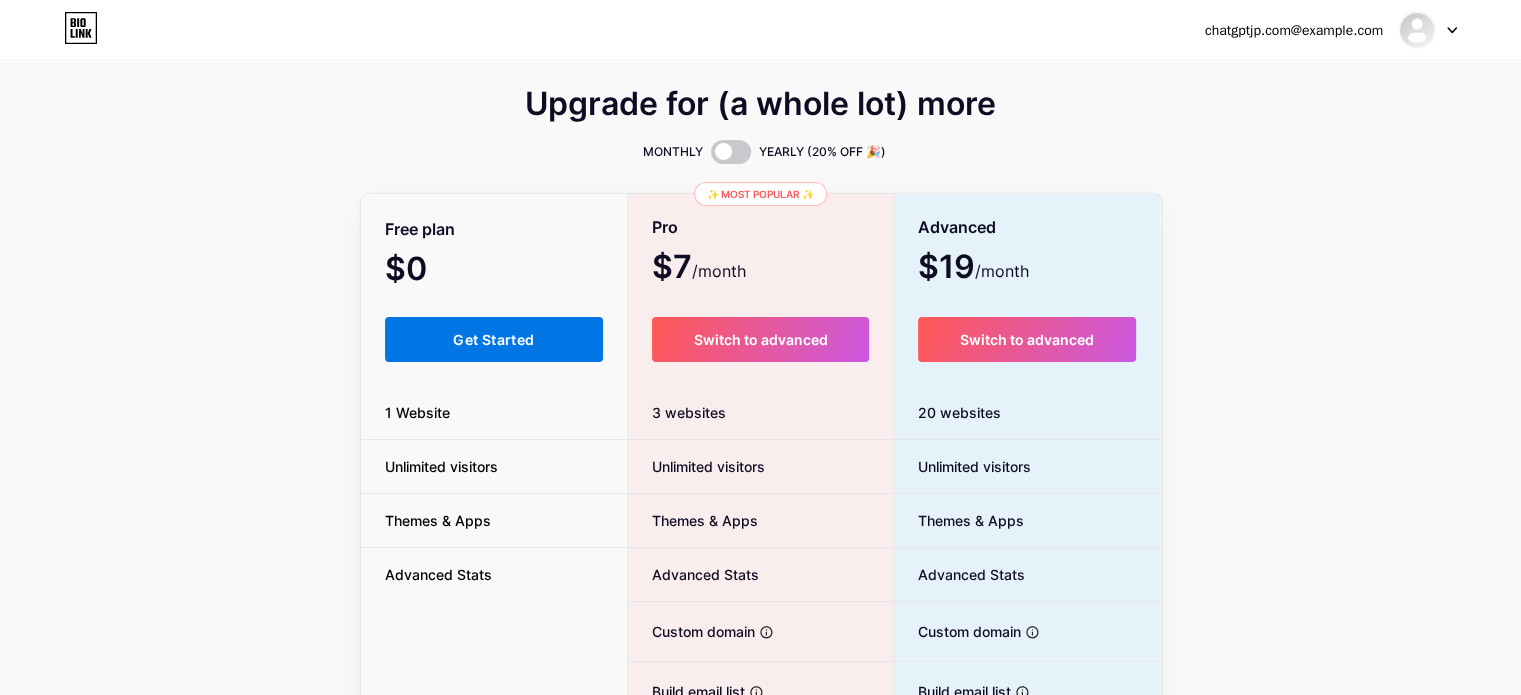 click on "Get Started" at bounding box center (494, 339) 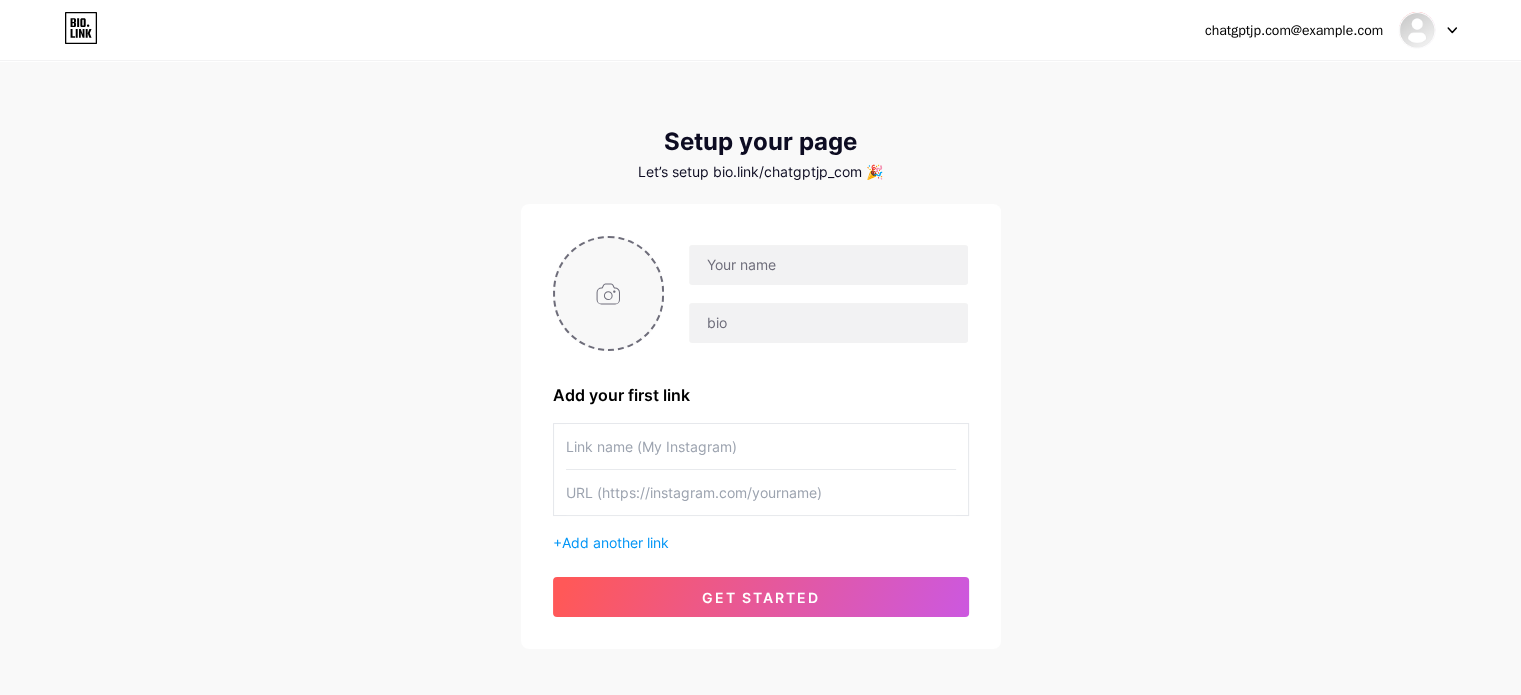 click at bounding box center [609, 293] 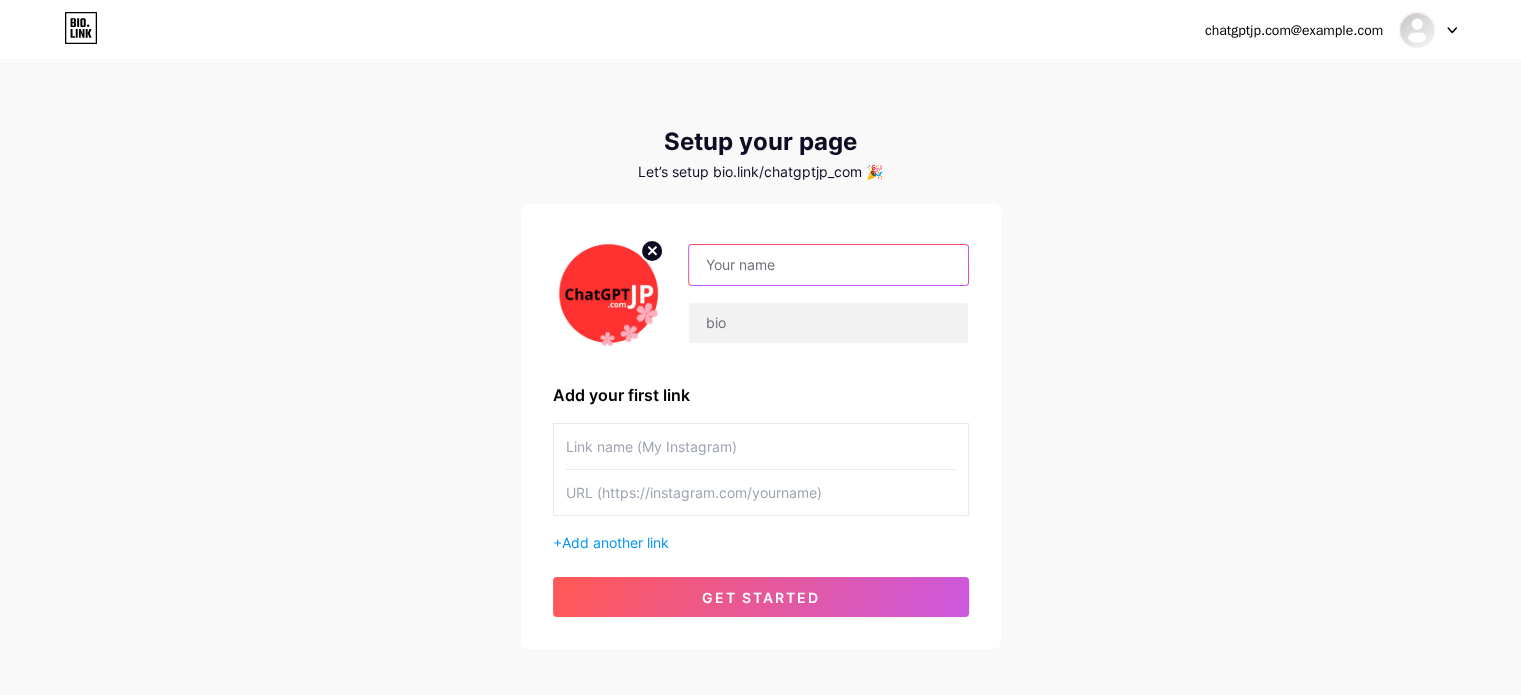 click at bounding box center (828, 265) 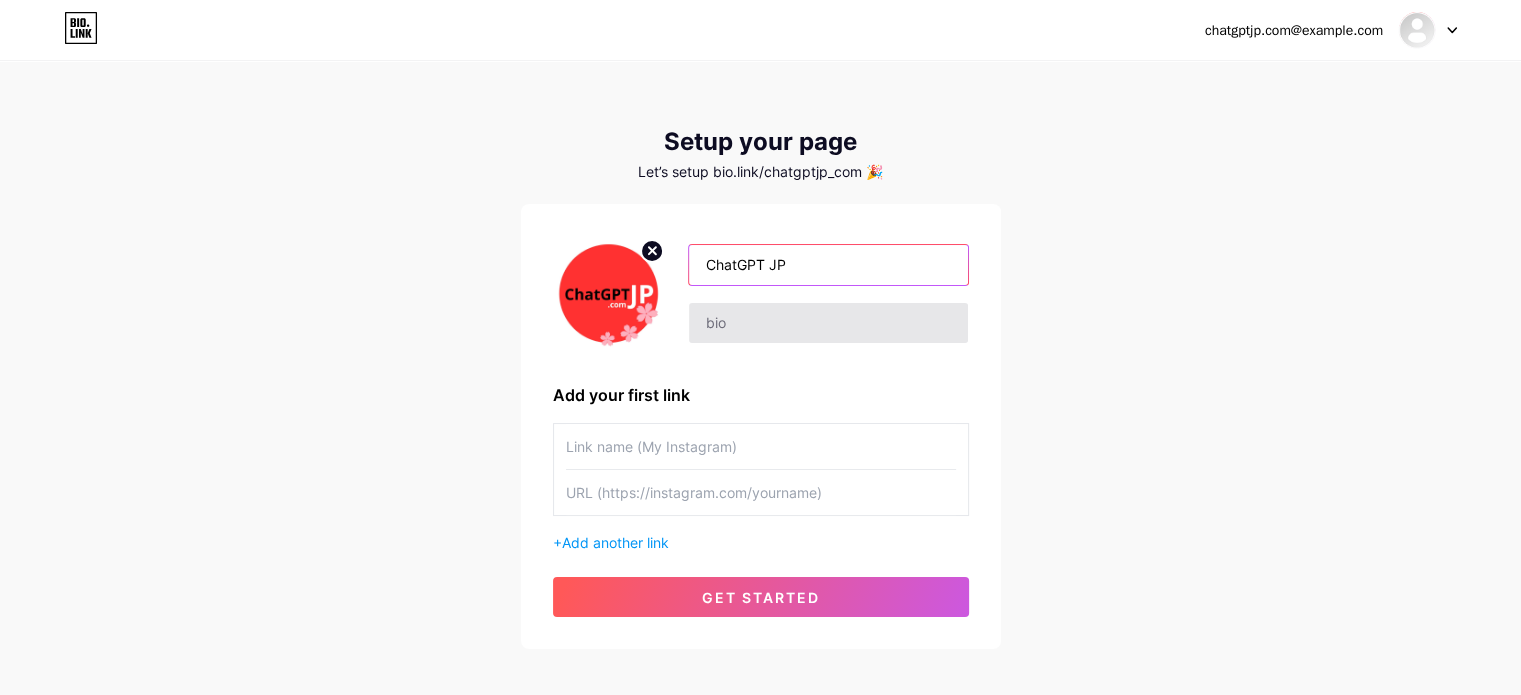 type on "ChatGPT JP" 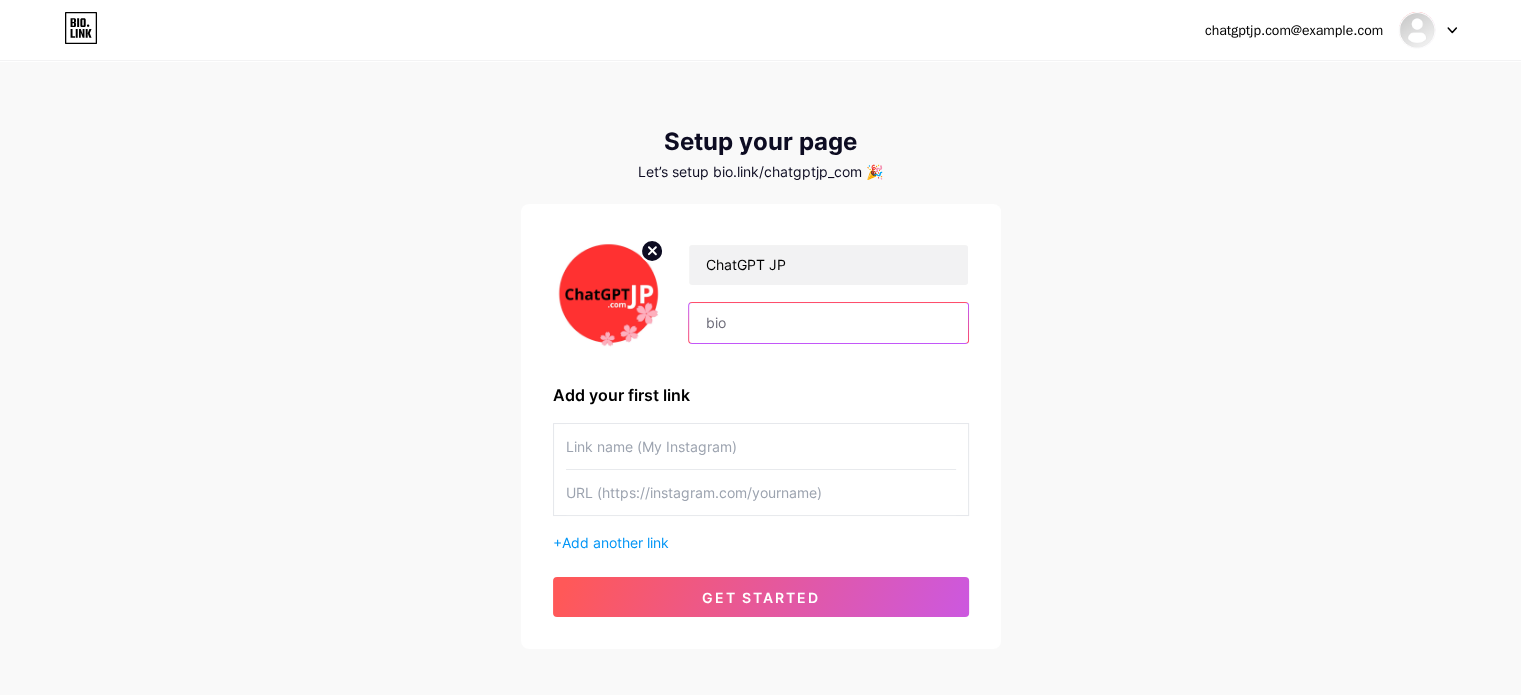 click at bounding box center (828, 323) 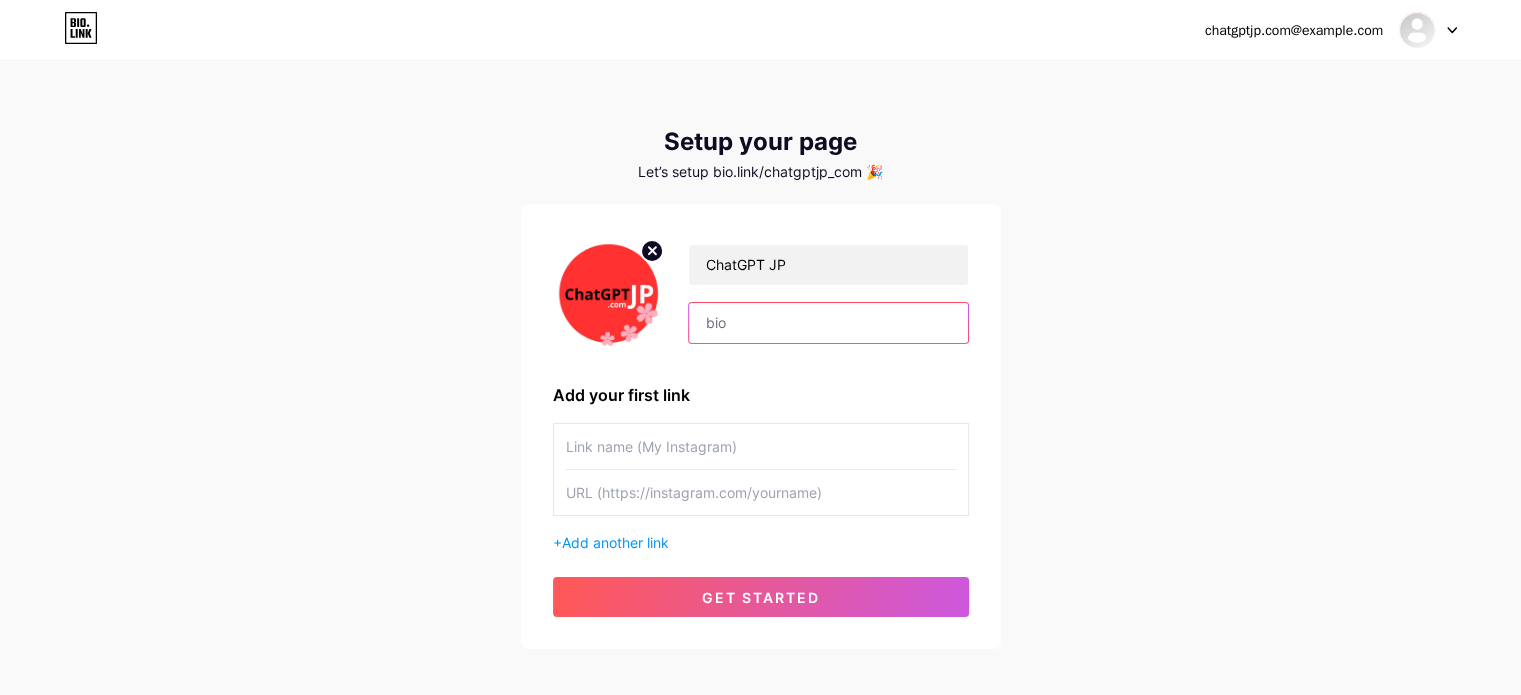 paste on "ChatGPT JP は、高速性とインテリジェンスを備えた日本人専用の無料 AI プラットフォーム「チャットログインなし」を所有し、GPT 4o Mini を統合して、画期的な機能を備えたライブ Web チャット体験を提供し、仕事と学習の効率を最適化します。" 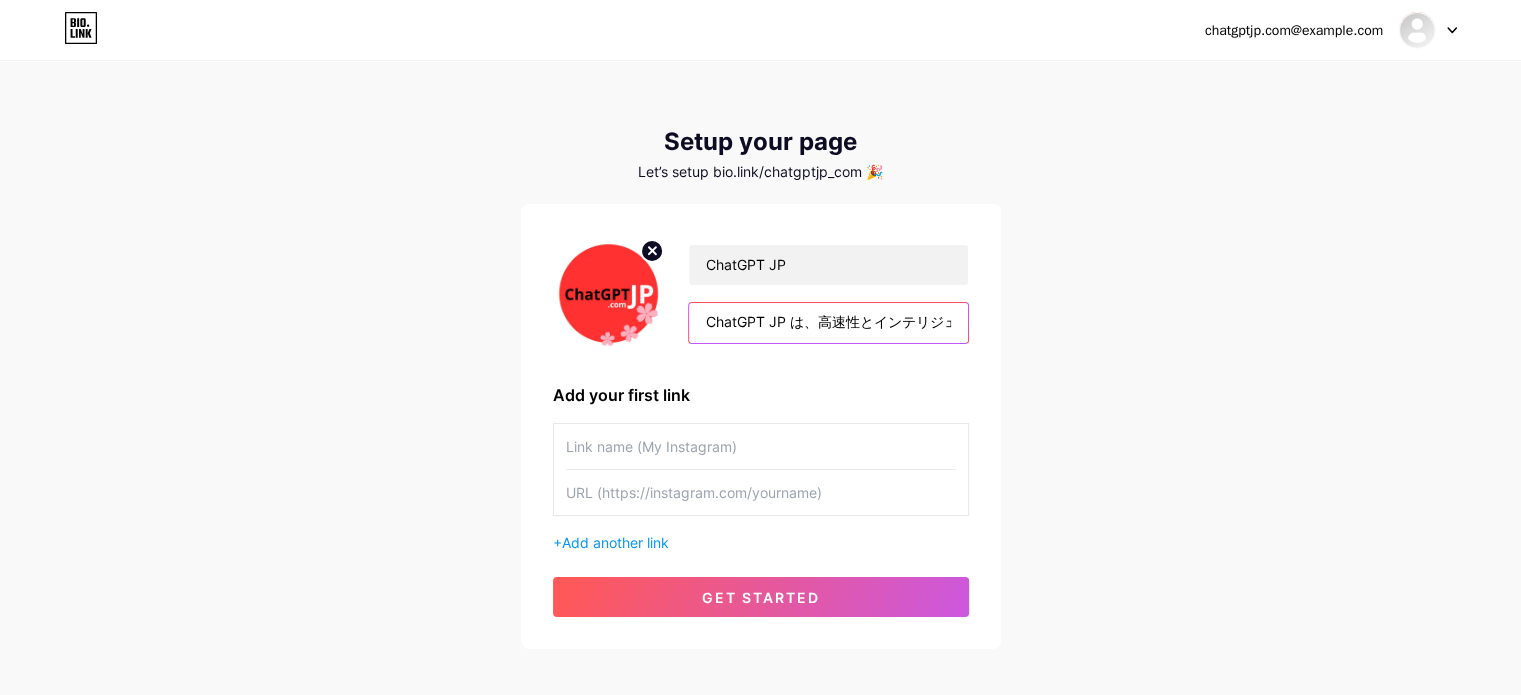 scroll, scrollTop: 0, scrollLeft: 1335, axis: horizontal 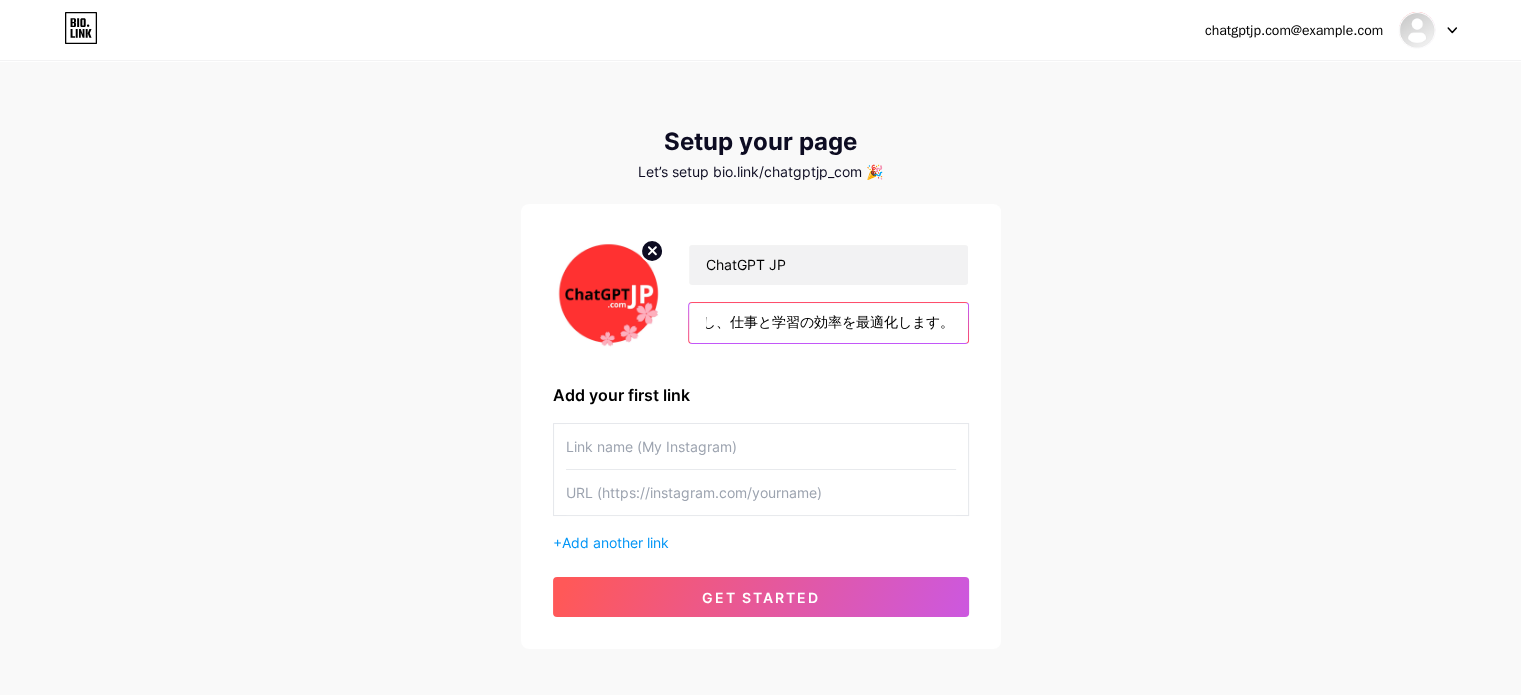 type on "ChatGPT JP は、高速性とインテリジェンスを備えた日本人専用の無料 AI プラットフォーム「チャットログインなし」を所有し、GPT 4o Mini を統合して、画期的な機能を備えたライブ Web チャット体験を提供し、仕事と学習の効率を最適化します。" 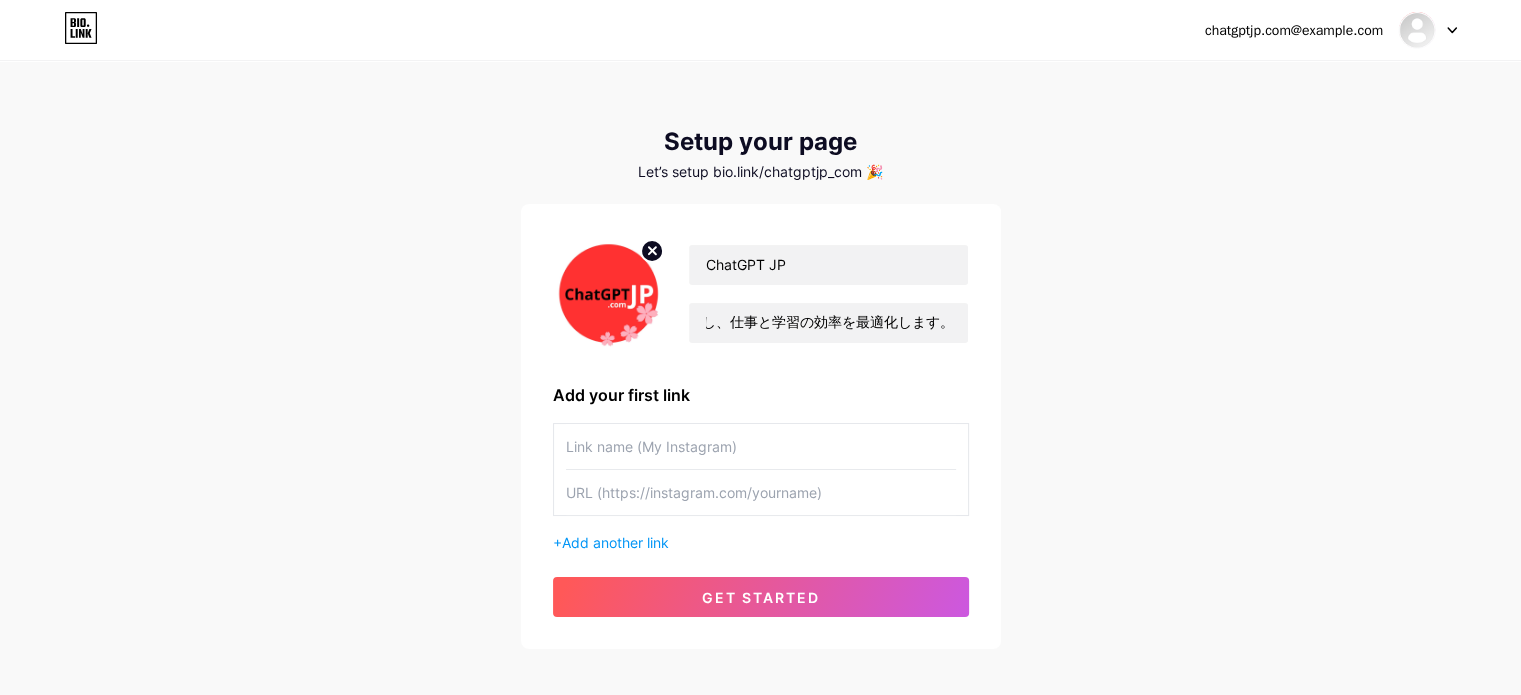 scroll, scrollTop: 0, scrollLeft: 0, axis: both 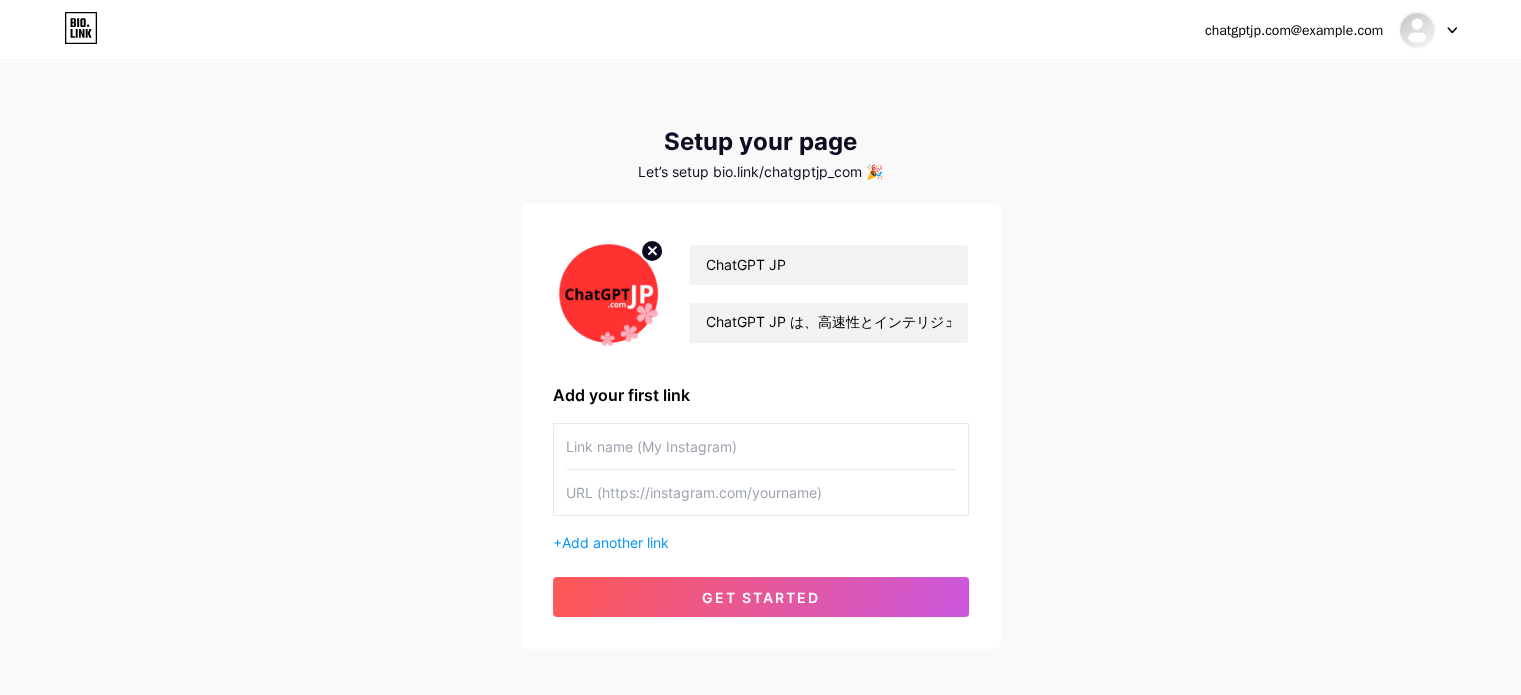 click at bounding box center (761, 446) 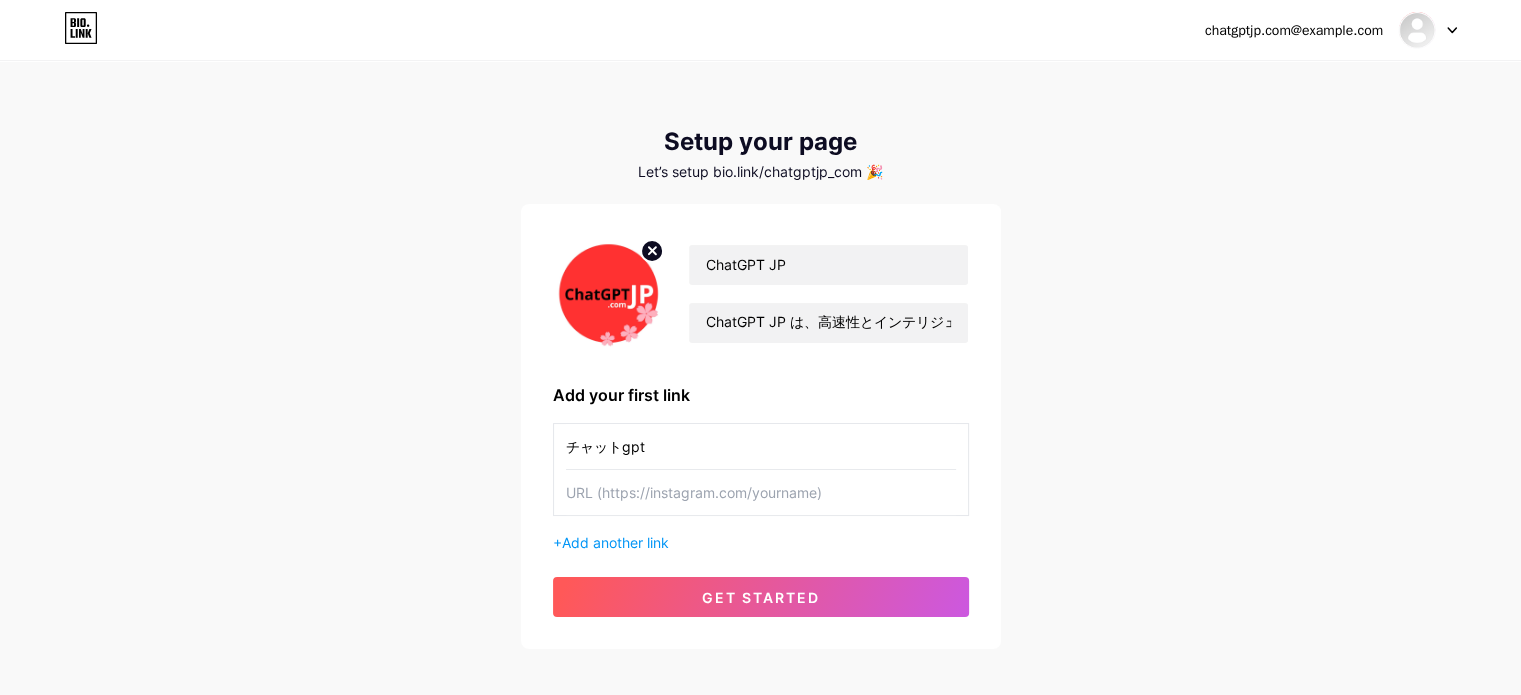 type on "チャットgpt" 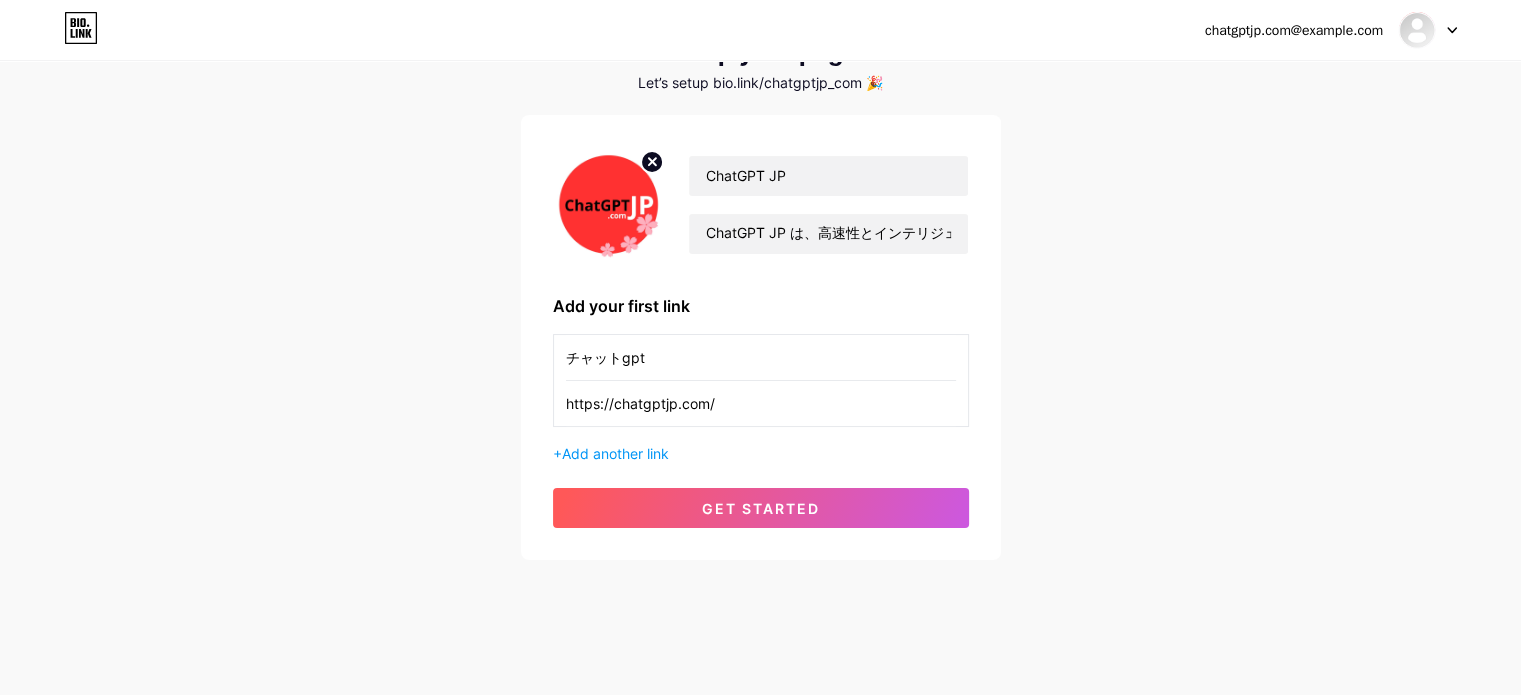 scroll, scrollTop: 97, scrollLeft: 0, axis: vertical 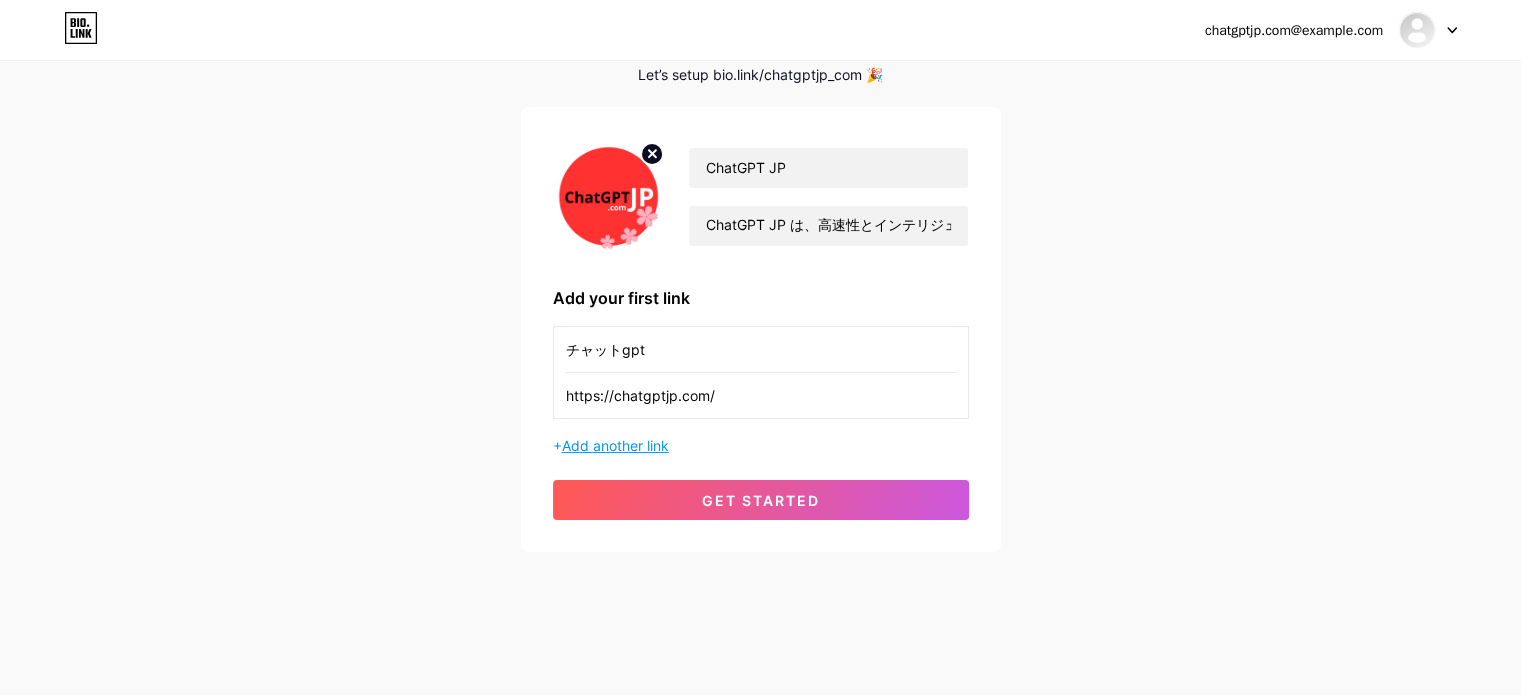 type on "https://chatgptjp.com/" 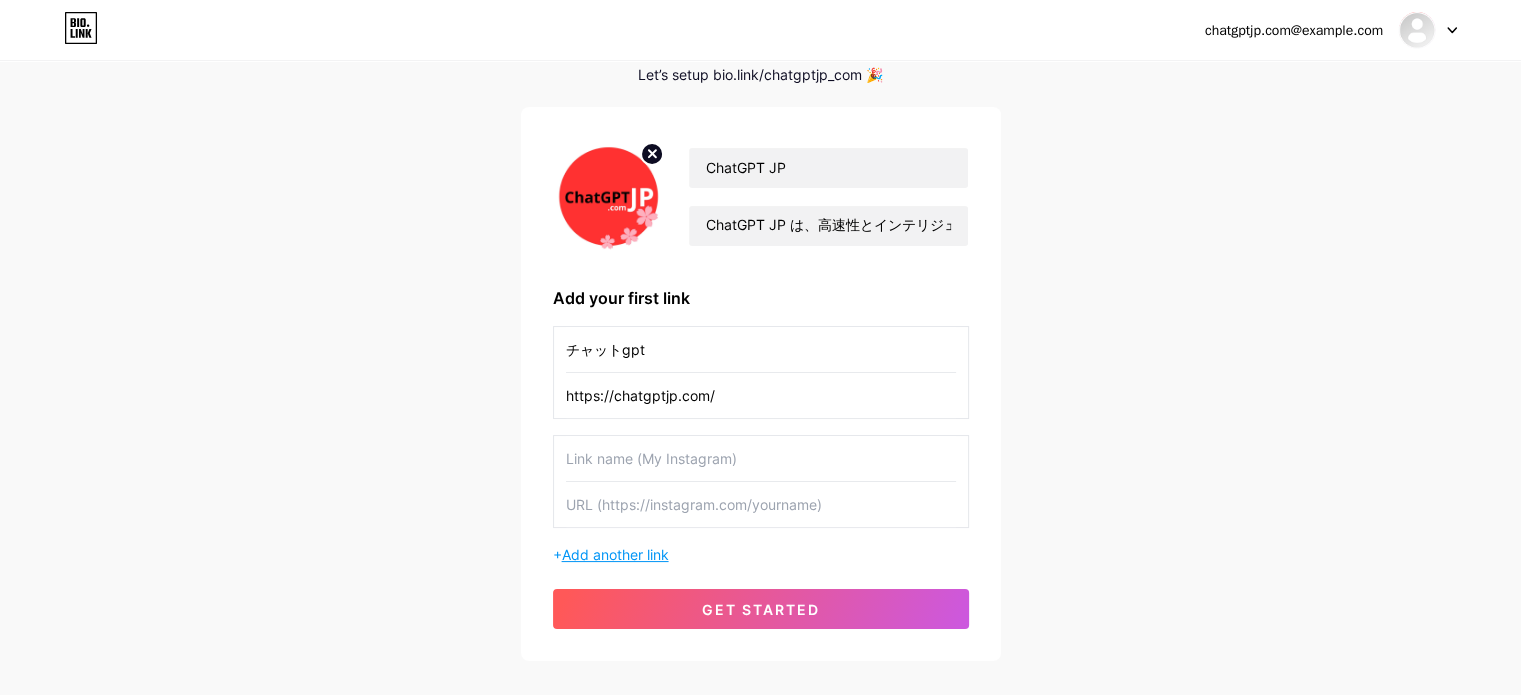 click on "Add another link" at bounding box center (615, 554) 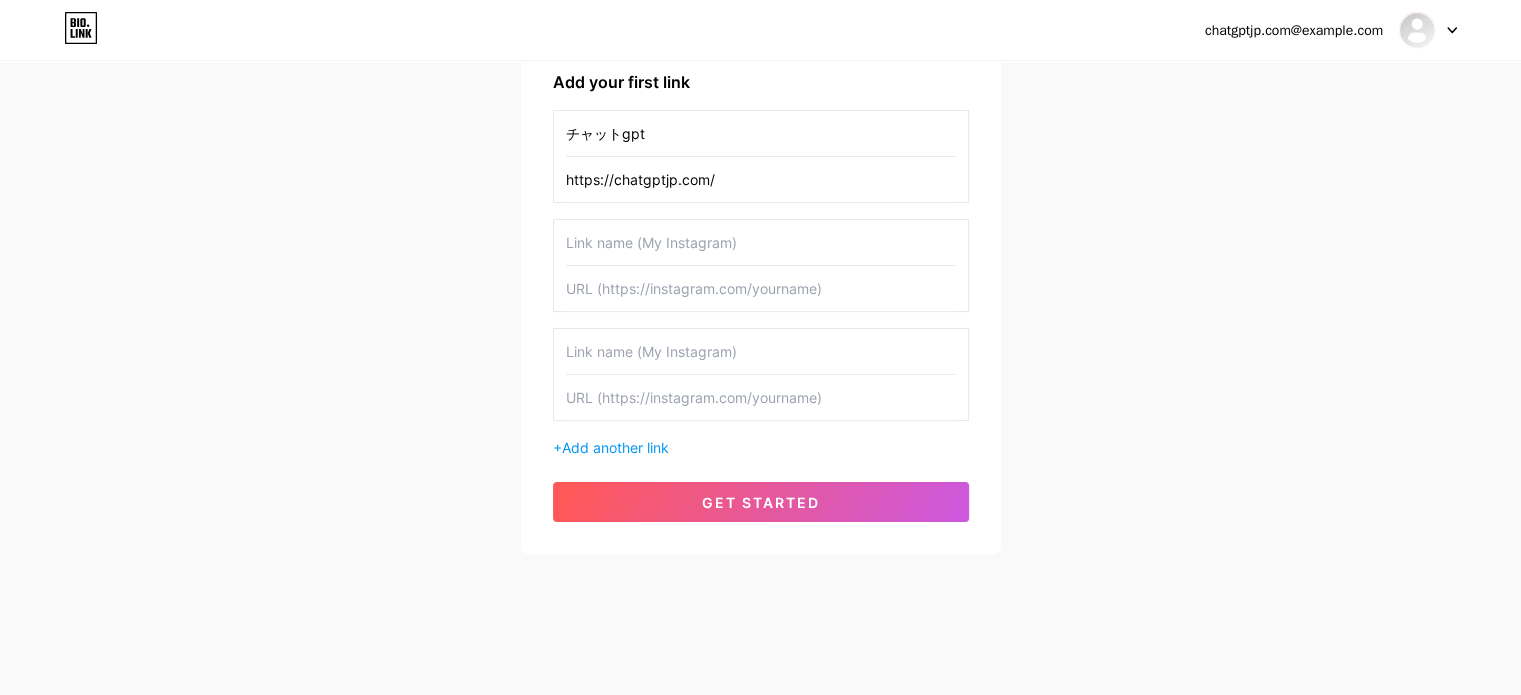 scroll, scrollTop: 314, scrollLeft: 0, axis: vertical 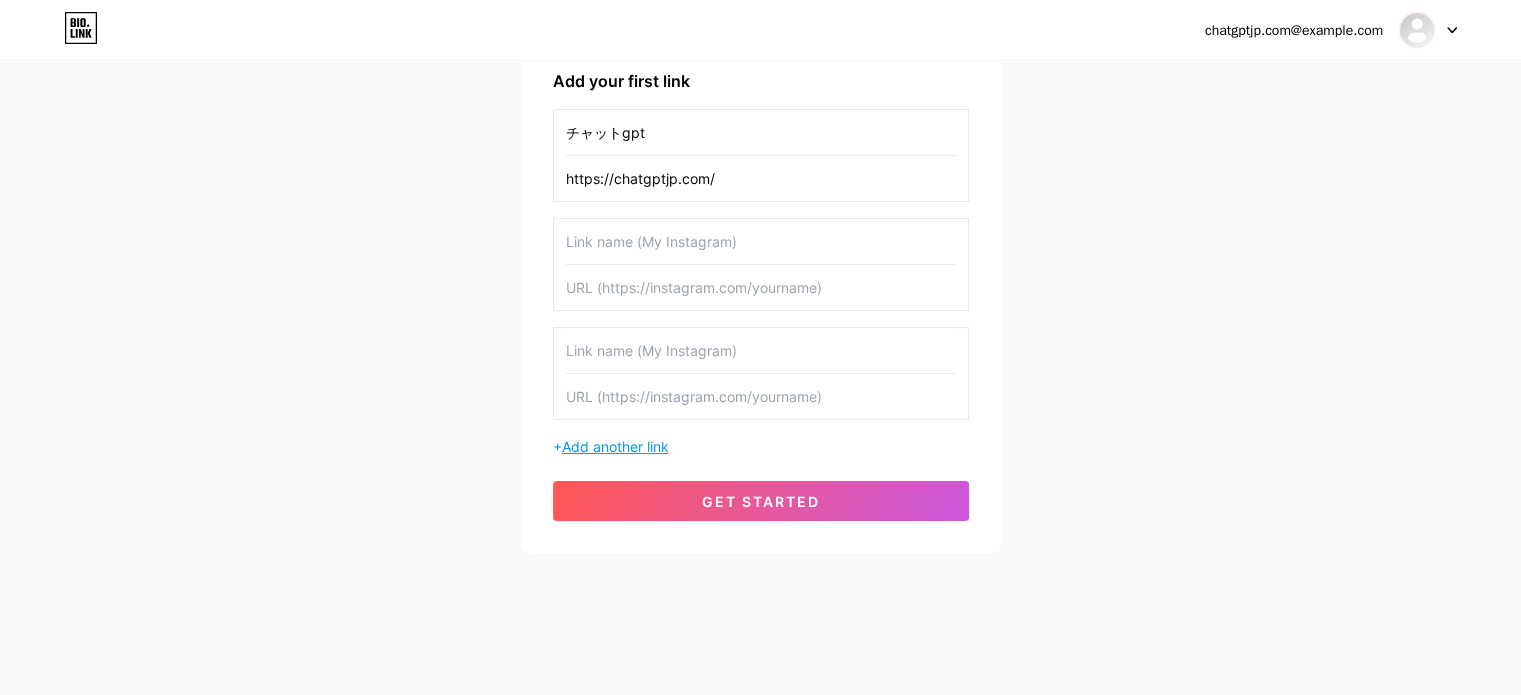 click on "Add another link" at bounding box center (615, 446) 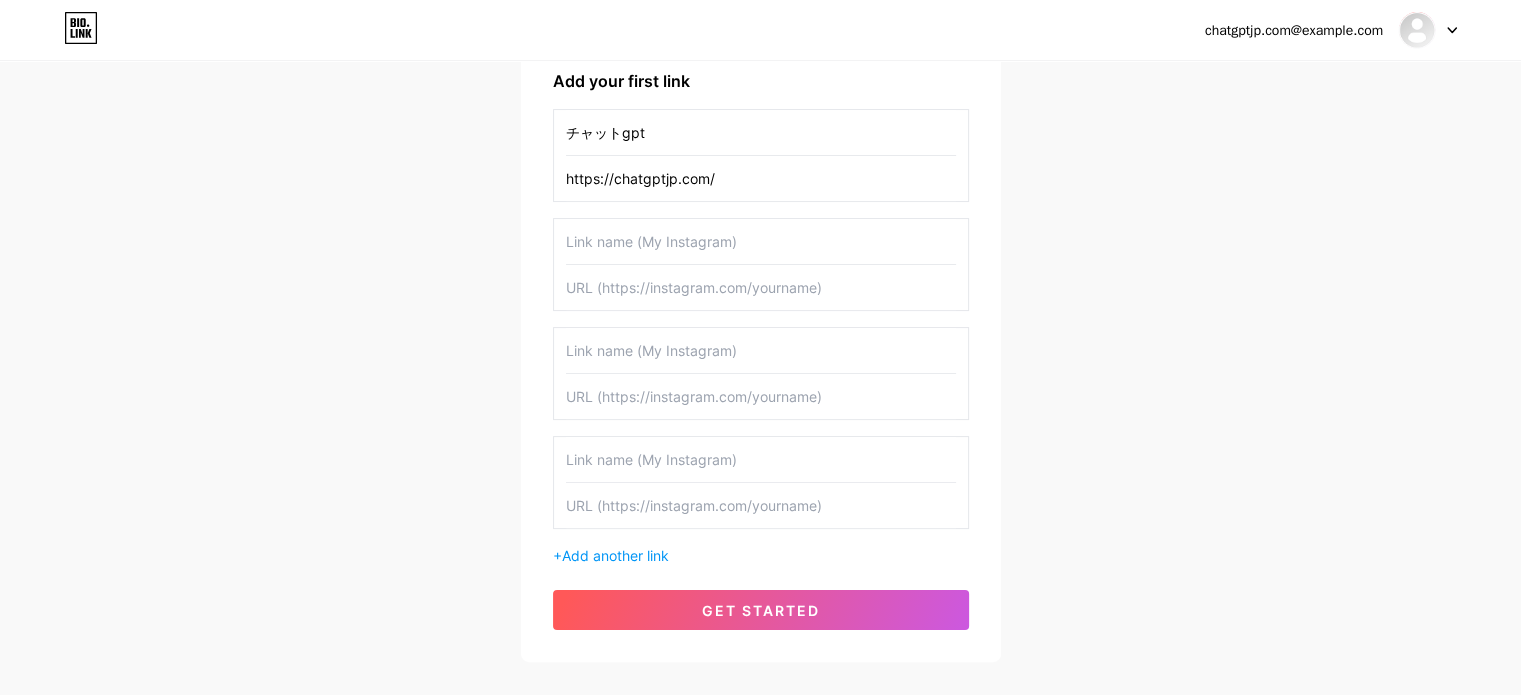click at bounding box center [761, 241] 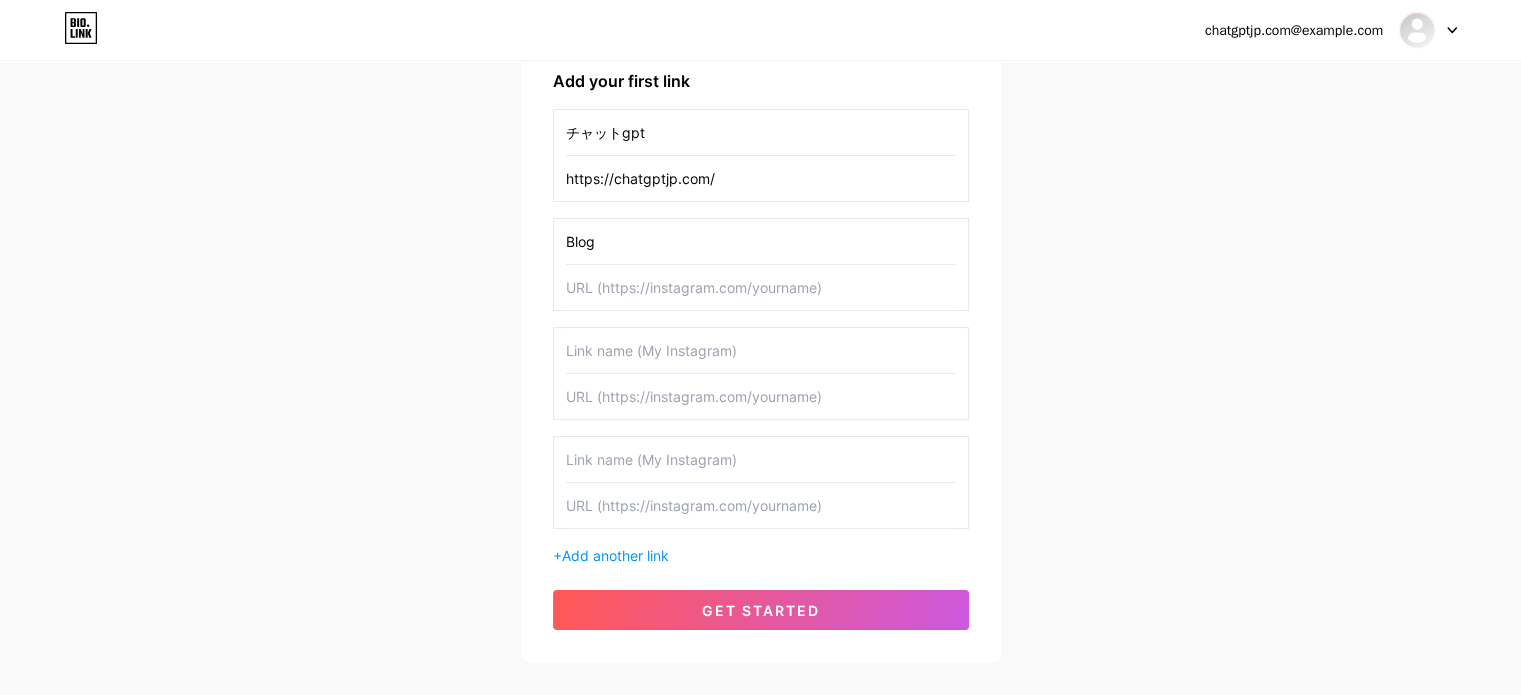 type on "Blog" 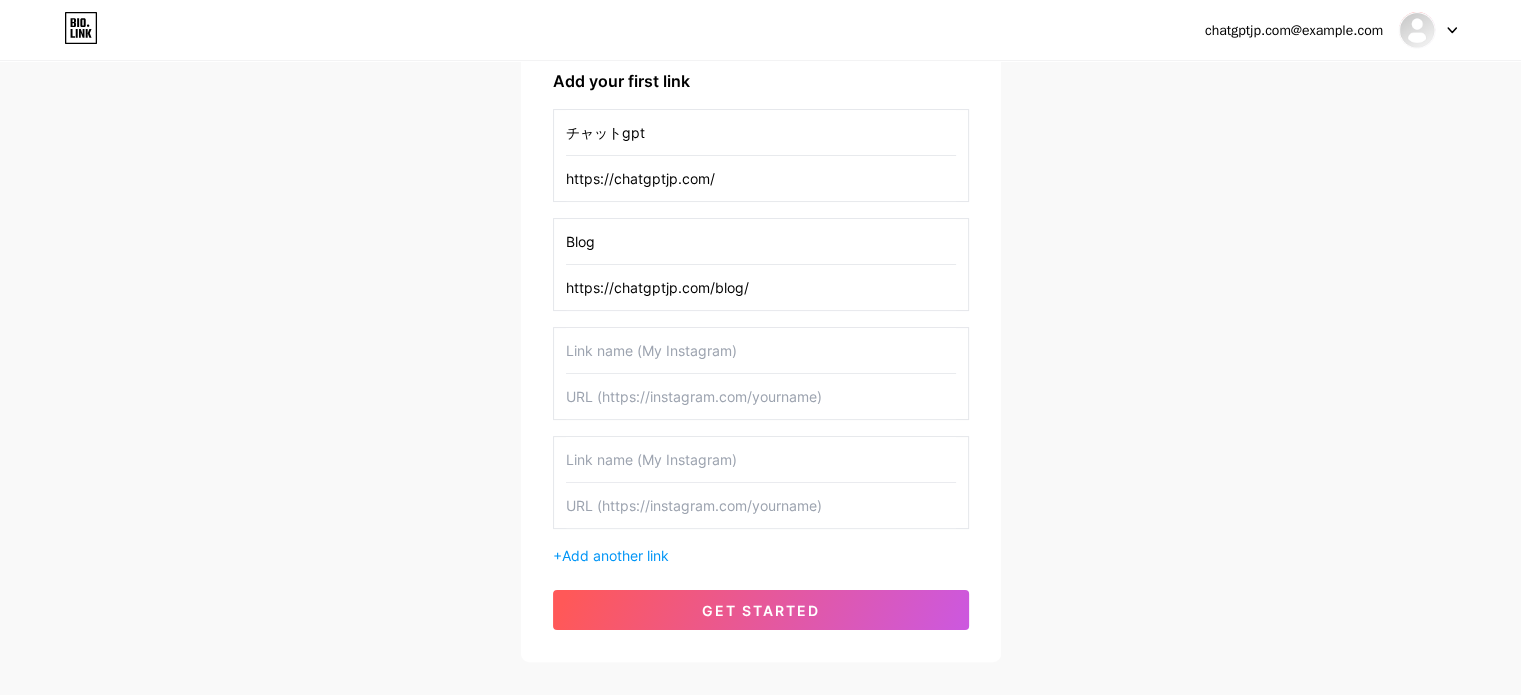 type on "https://chatgptjp.com/blog/" 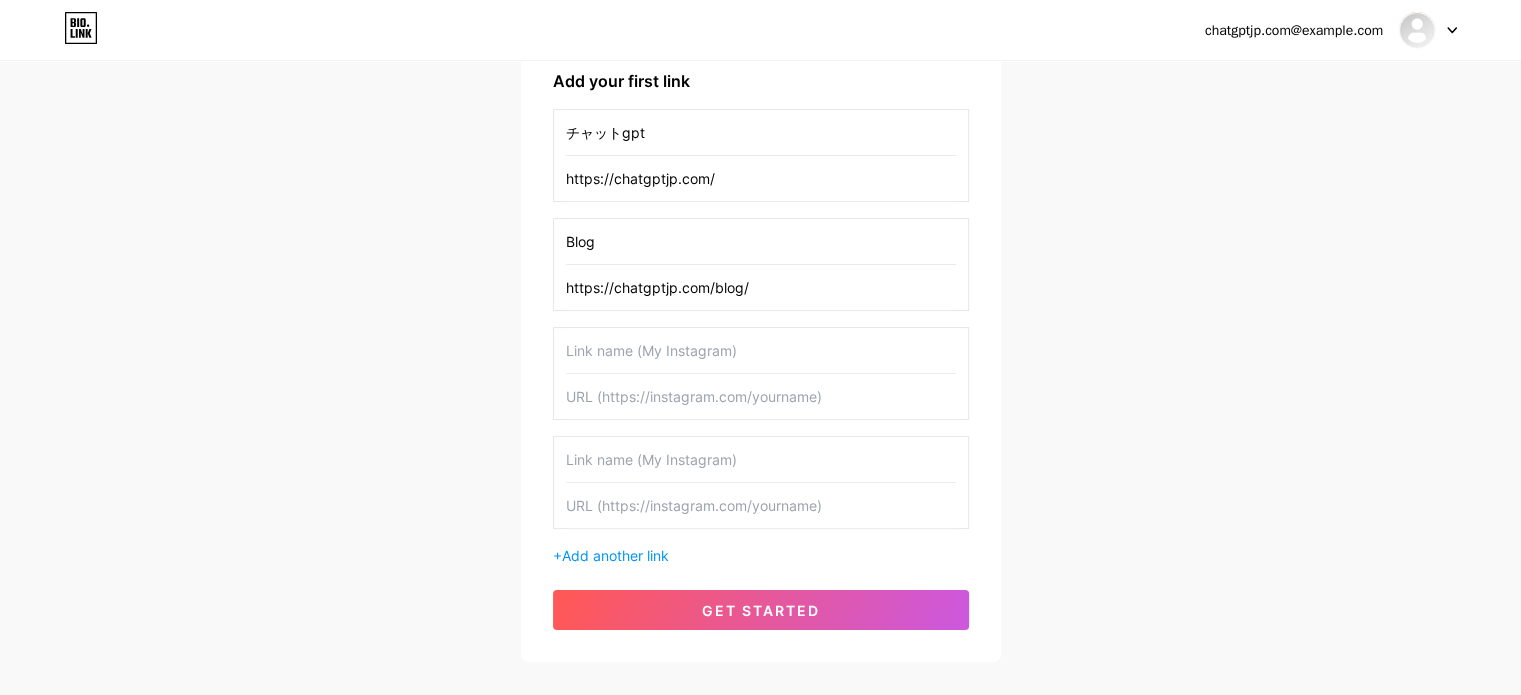 click at bounding box center [761, 396] 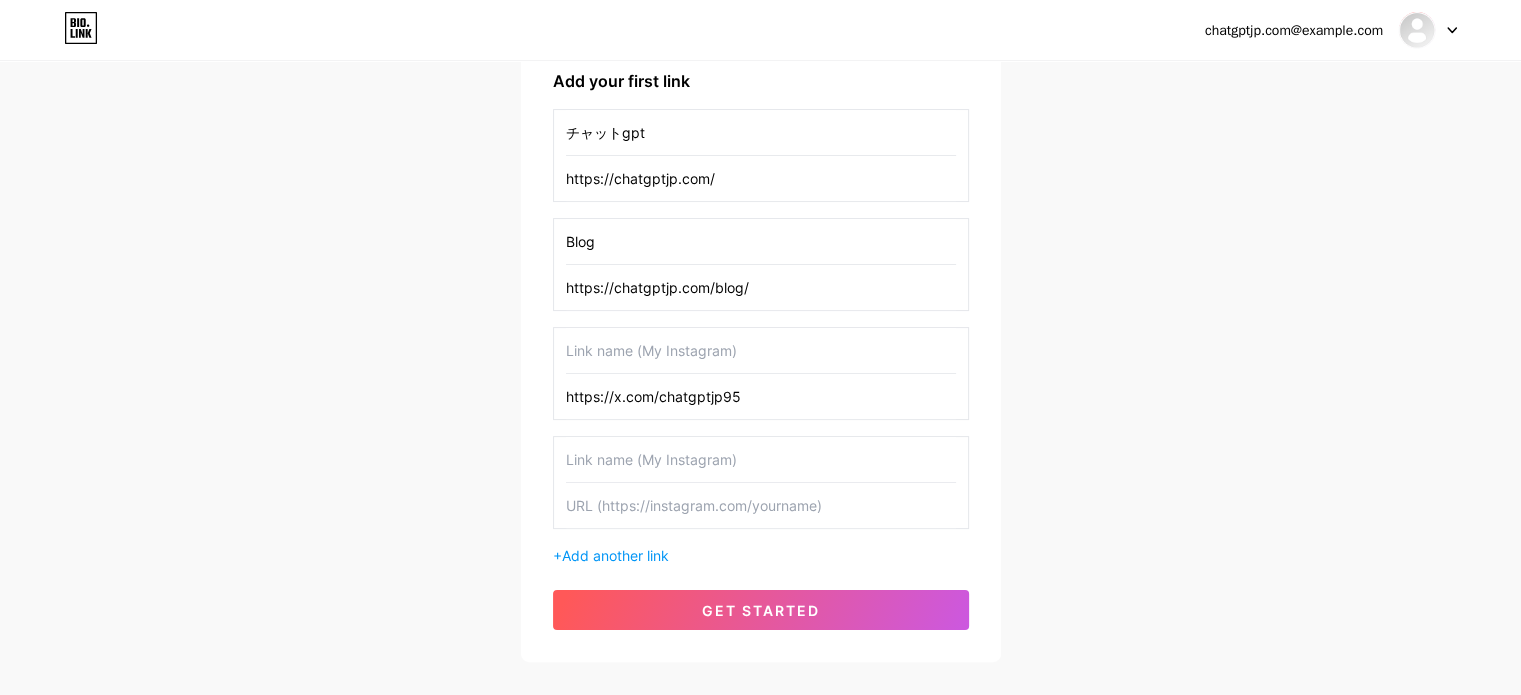 type on "https://x.com/chatgptjp95" 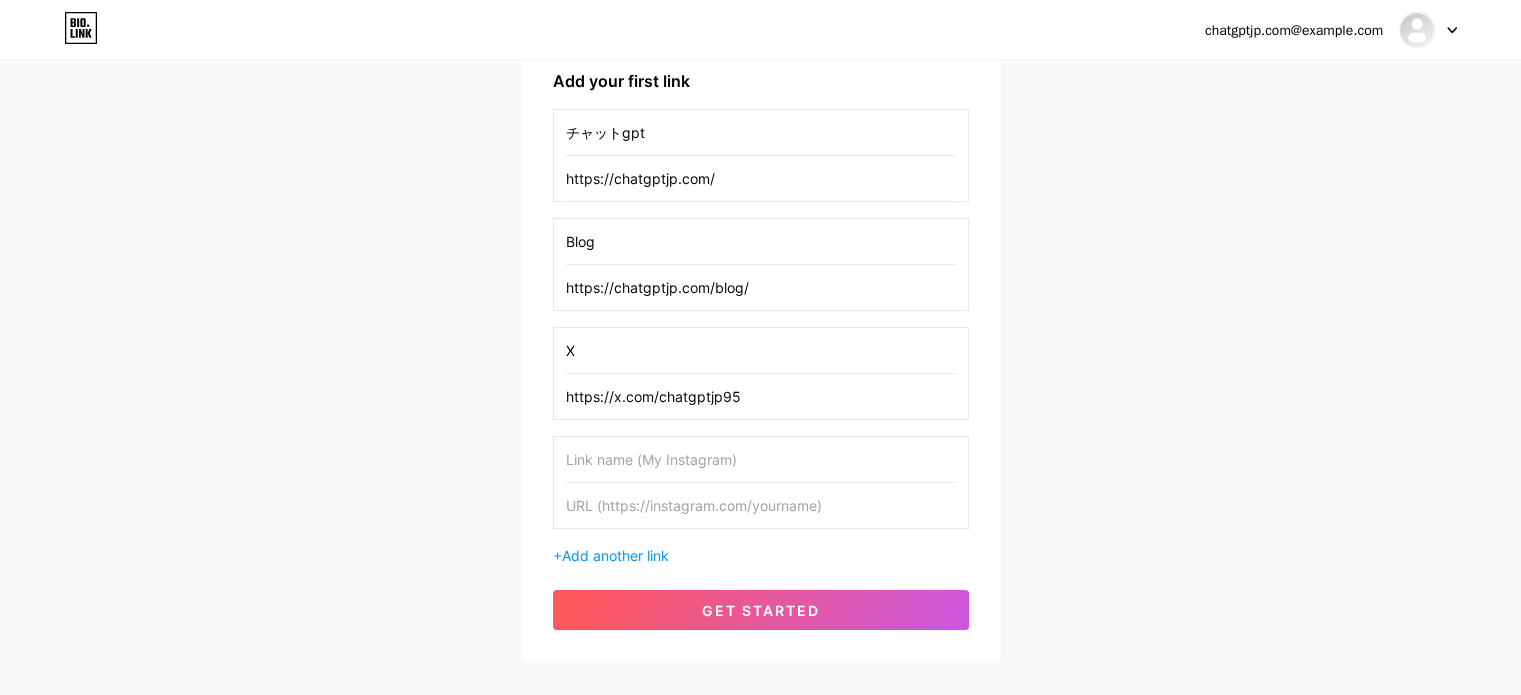 type on "X" 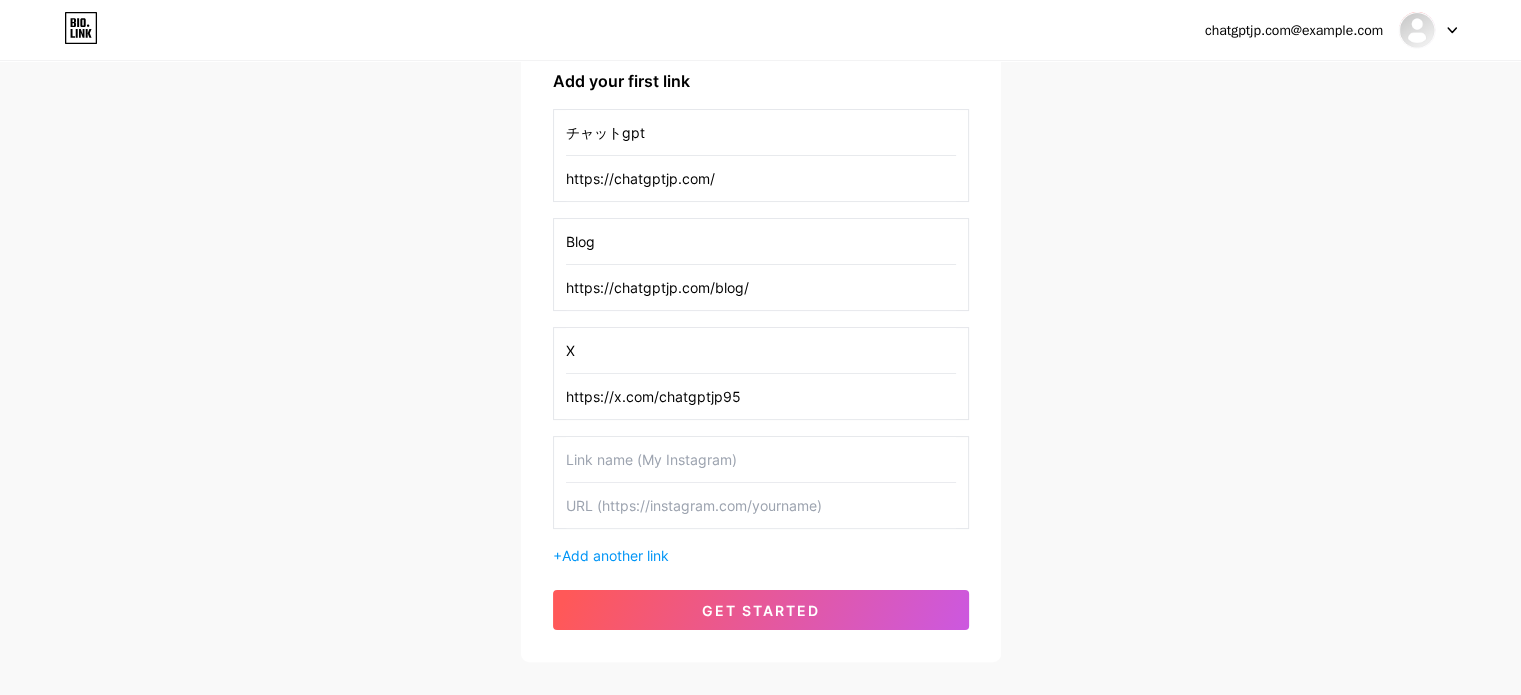 click at bounding box center [761, 505] 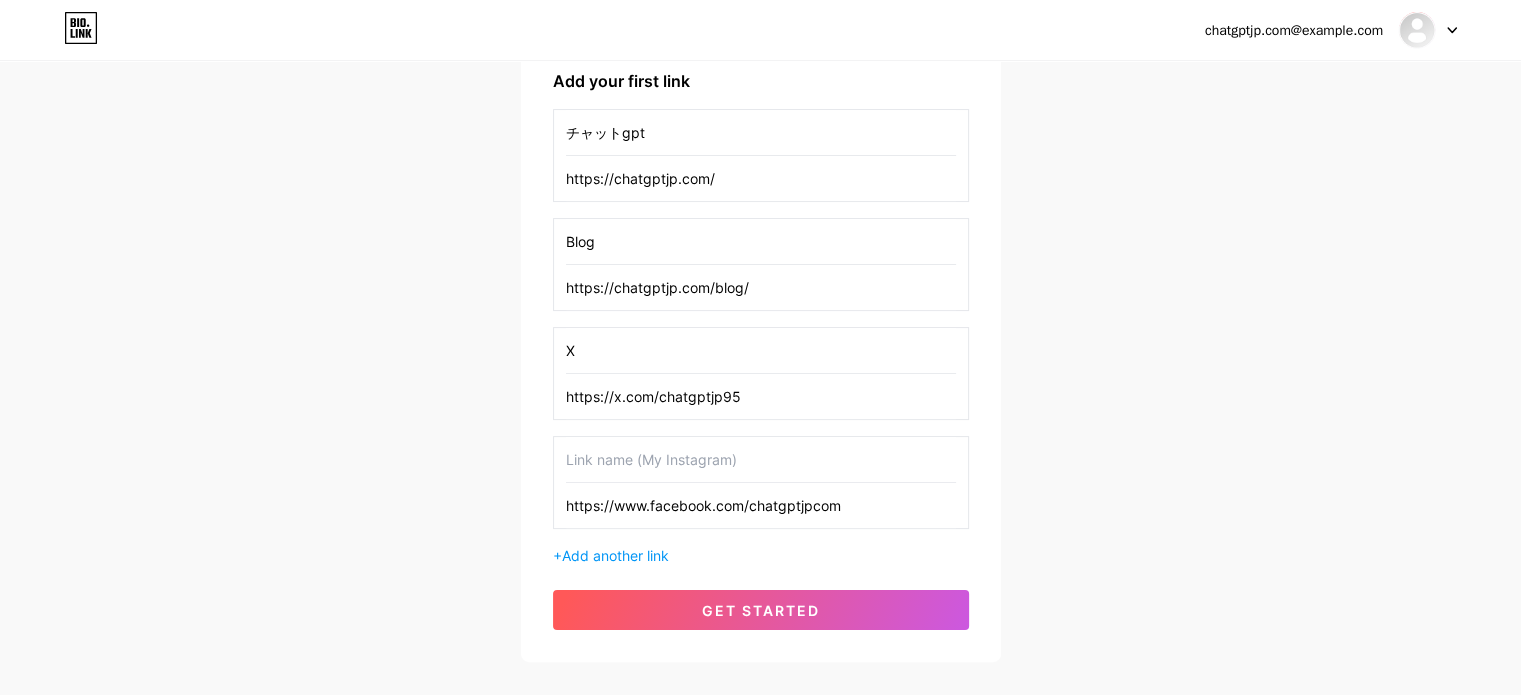 type on "https://www.facebook.com/chatgptjpcom" 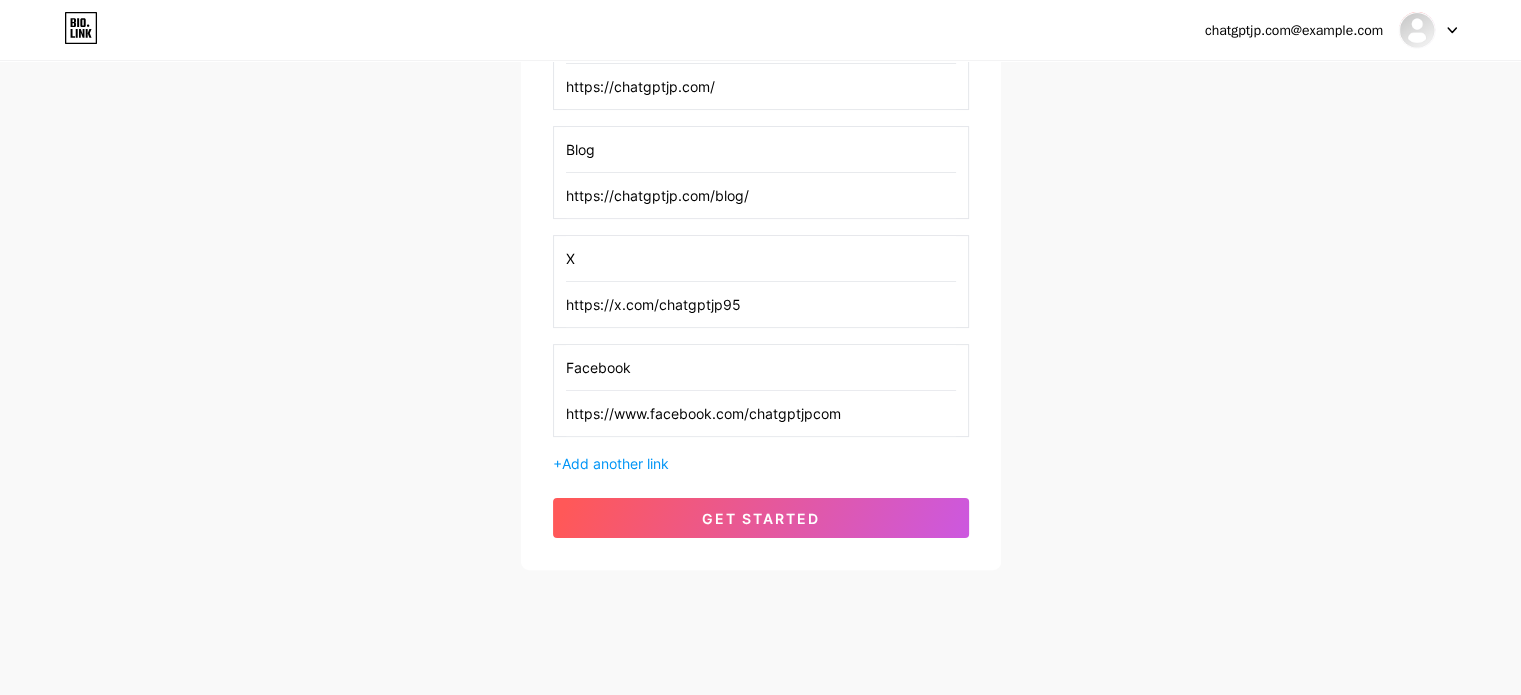 scroll, scrollTop: 414, scrollLeft: 0, axis: vertical 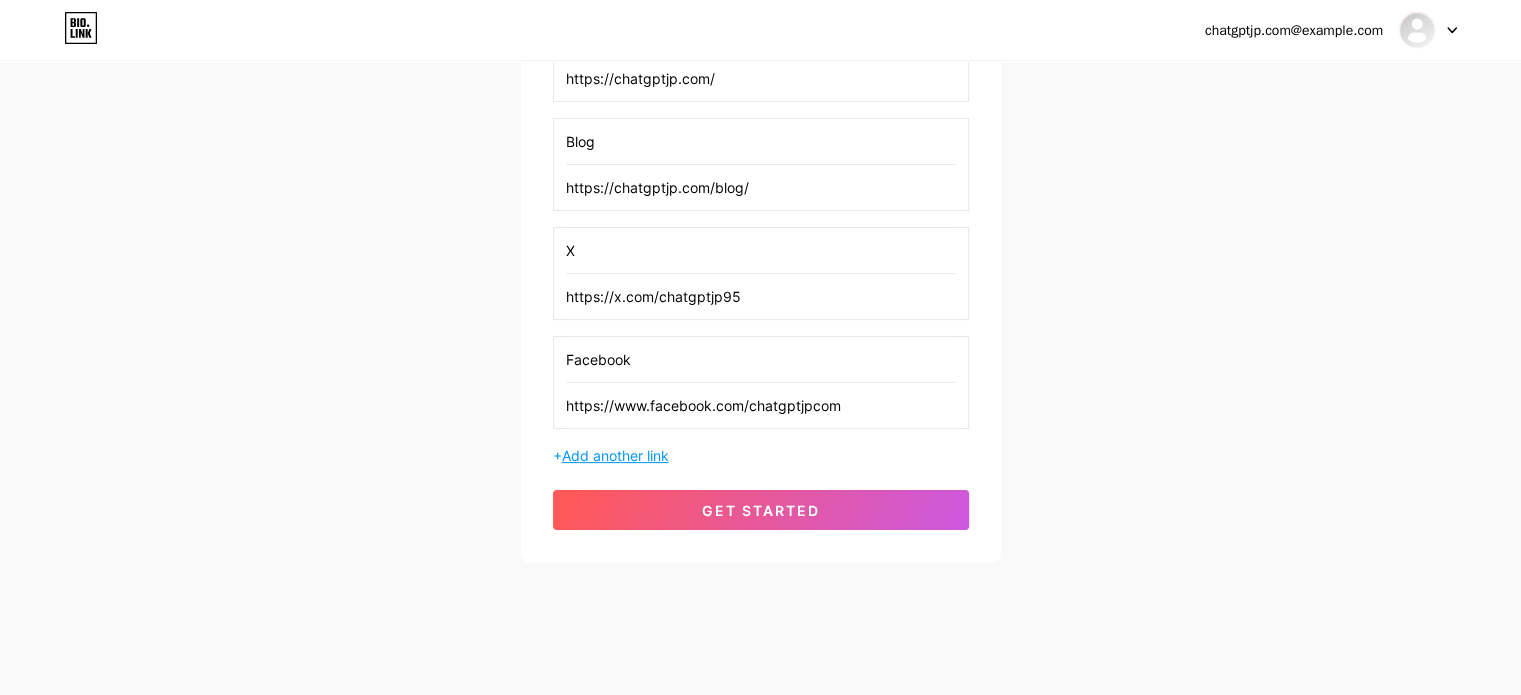 type on "Facebook" 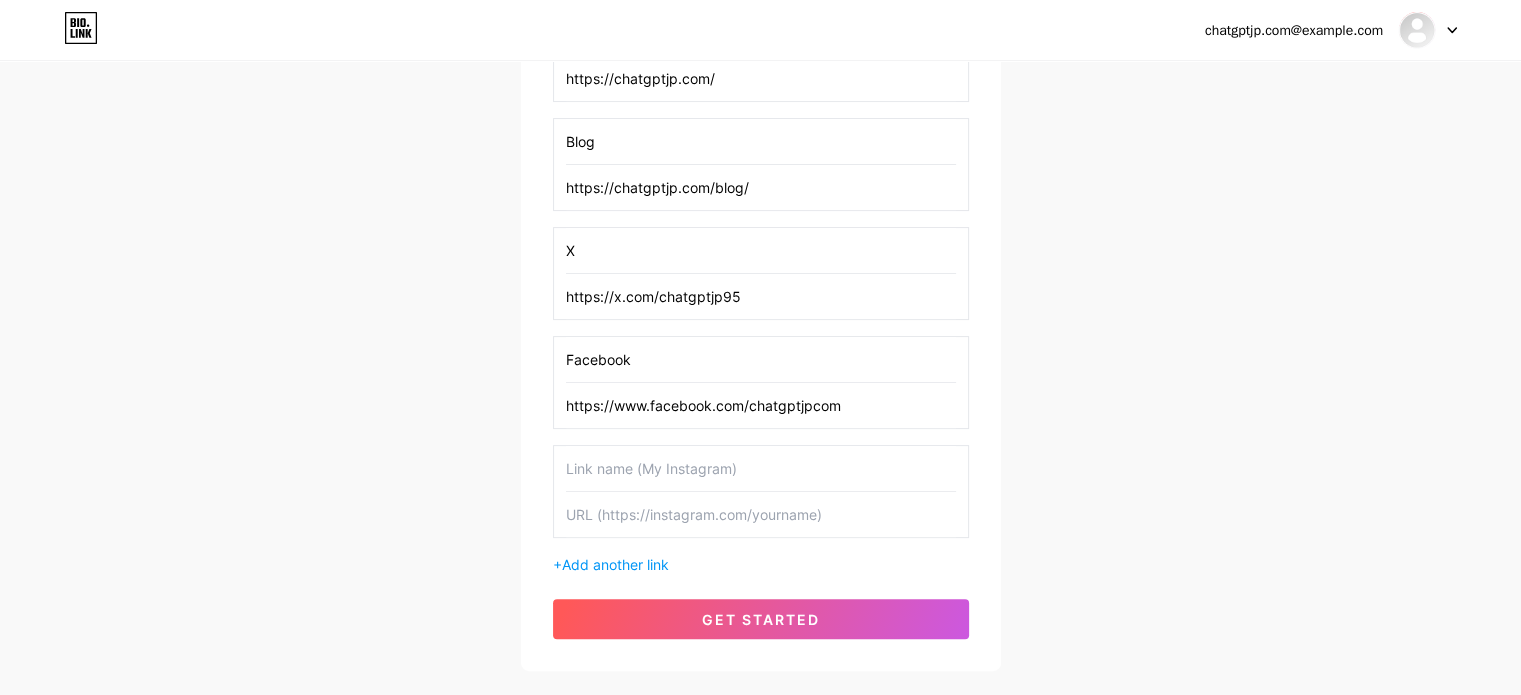click at bounding box center (761, 514) 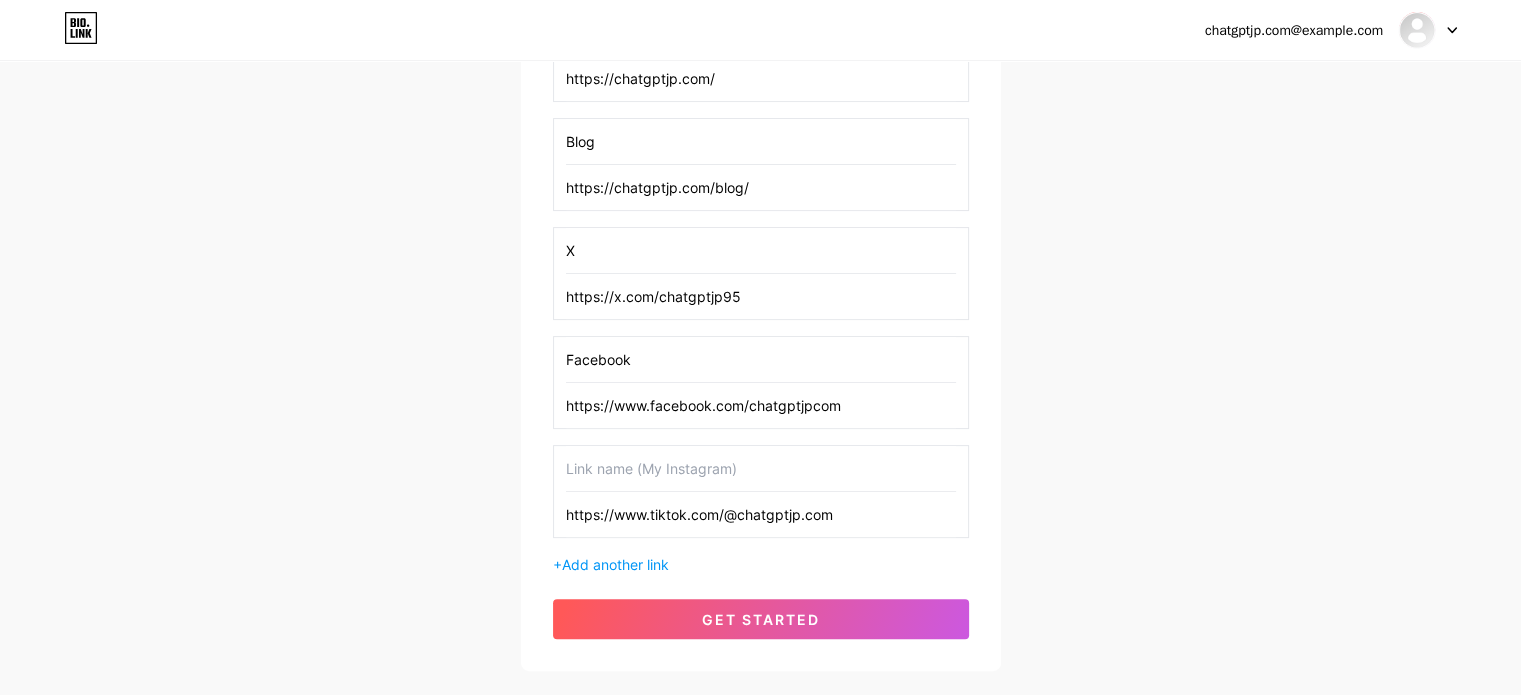 type on "https://www.tiktok.com/@chatgptjp.com" 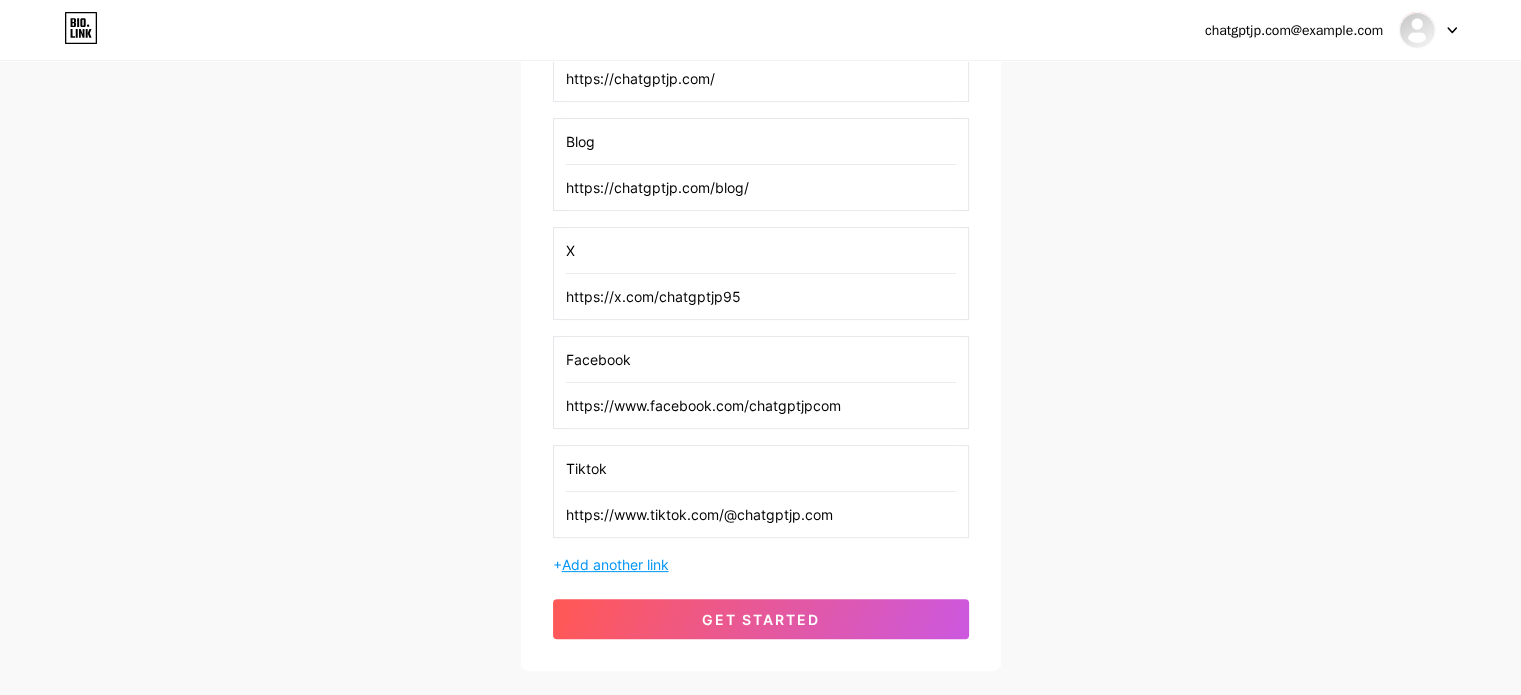 type on "Tiktok" 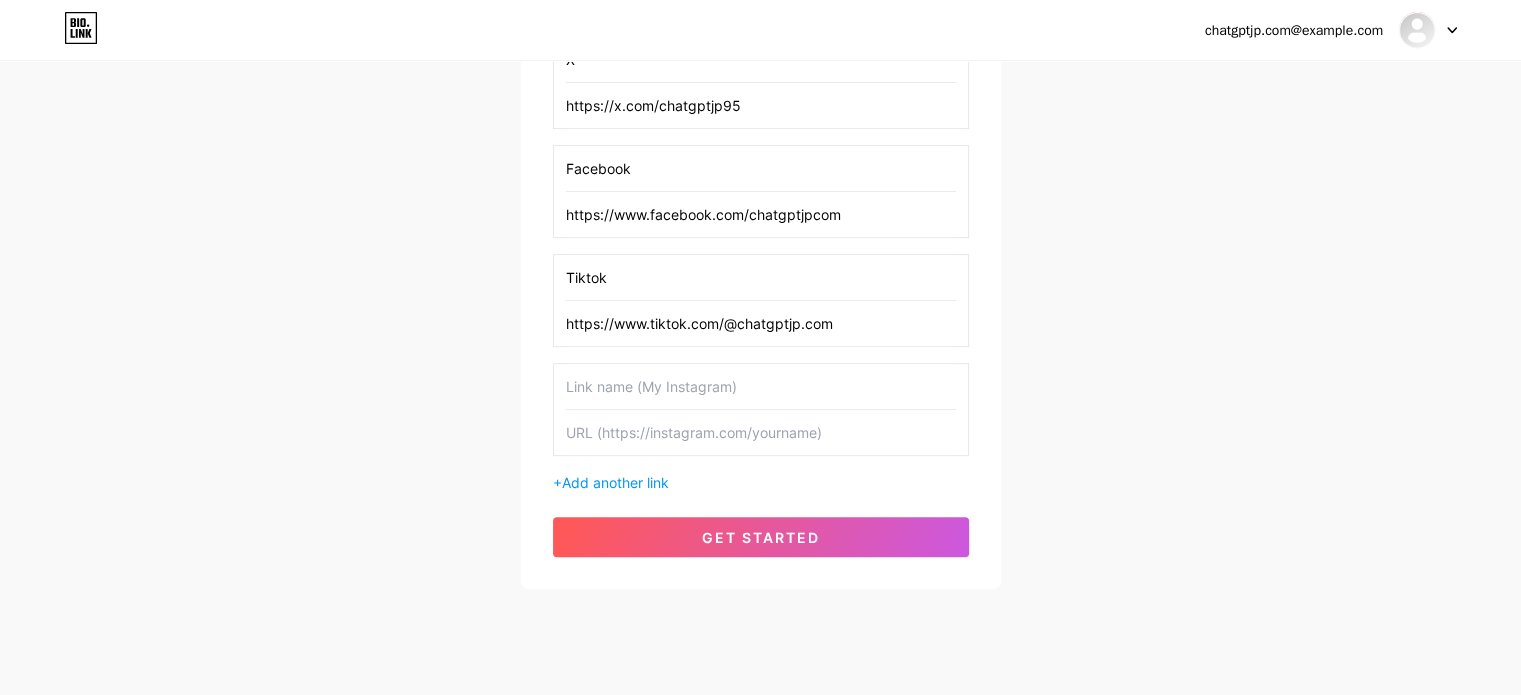 scroll, scrollTop: 614, scrollLeft: 0, axis: vertical 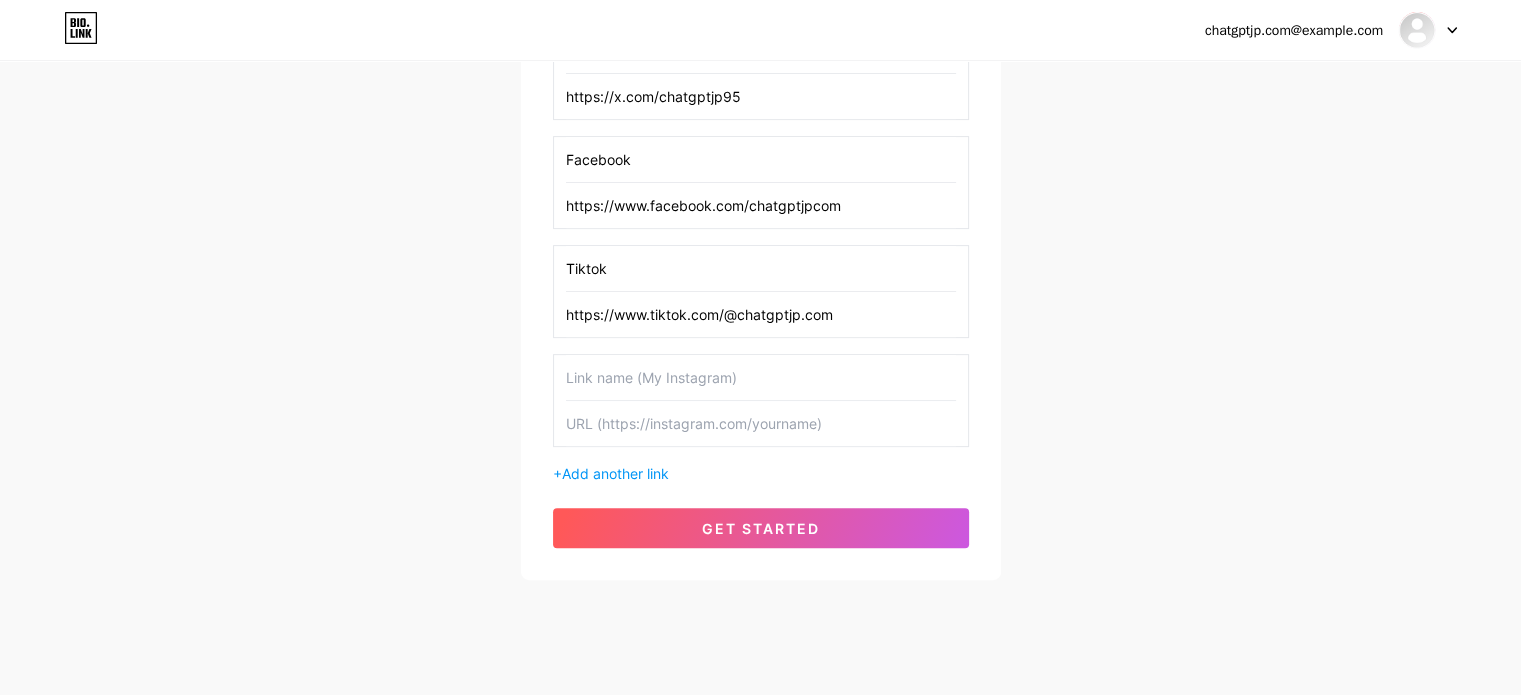 click at bounding box center [761, 423] 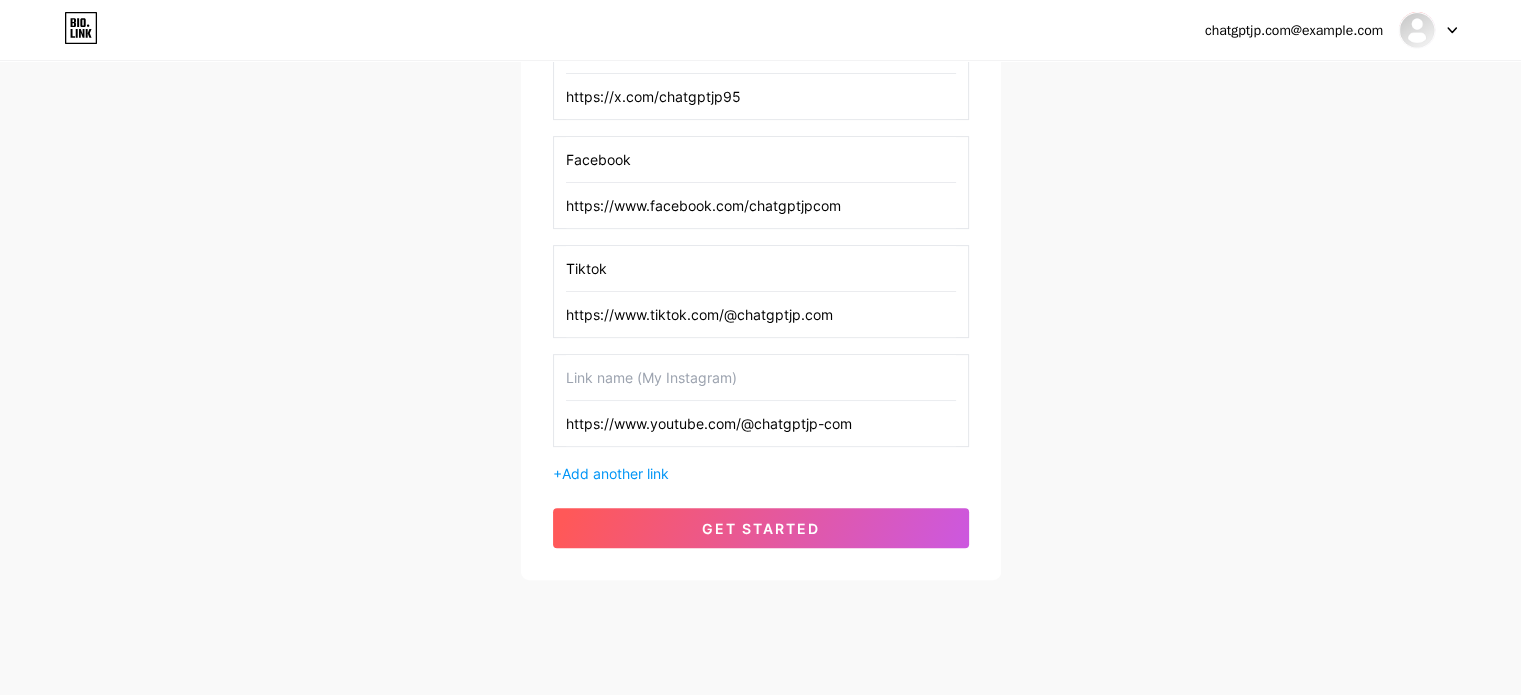 type on "https://www.youtube.com/@chatgptjp-com" 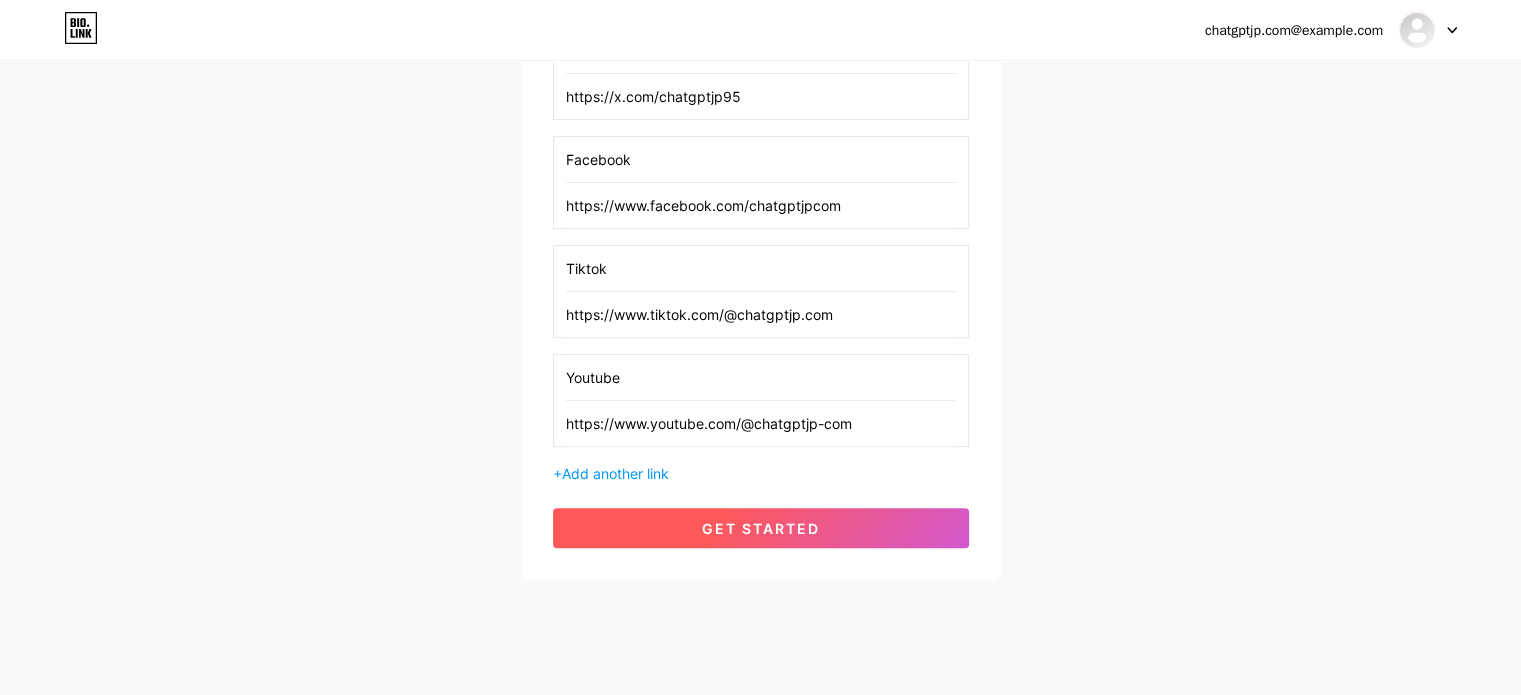 type on "Youtube" 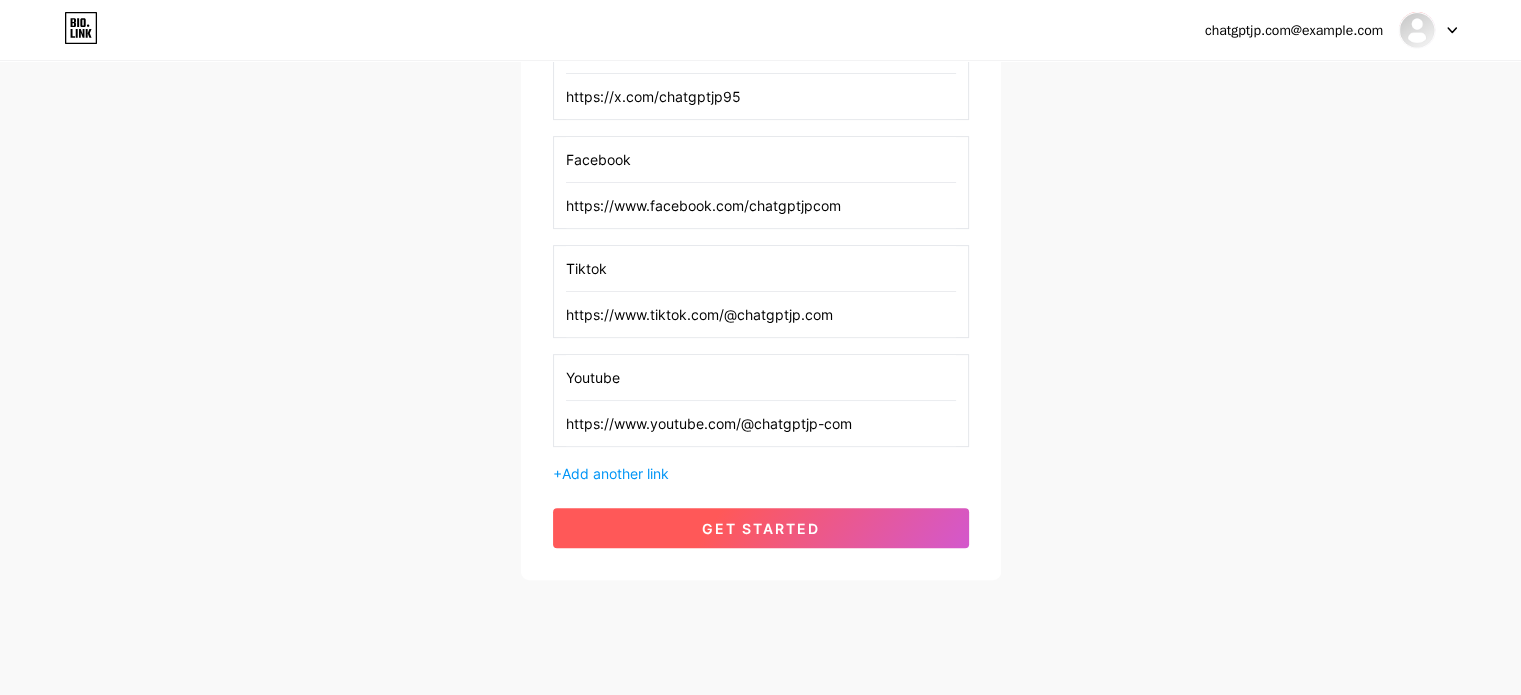 click on "get started" at bounding box center [761, 528] 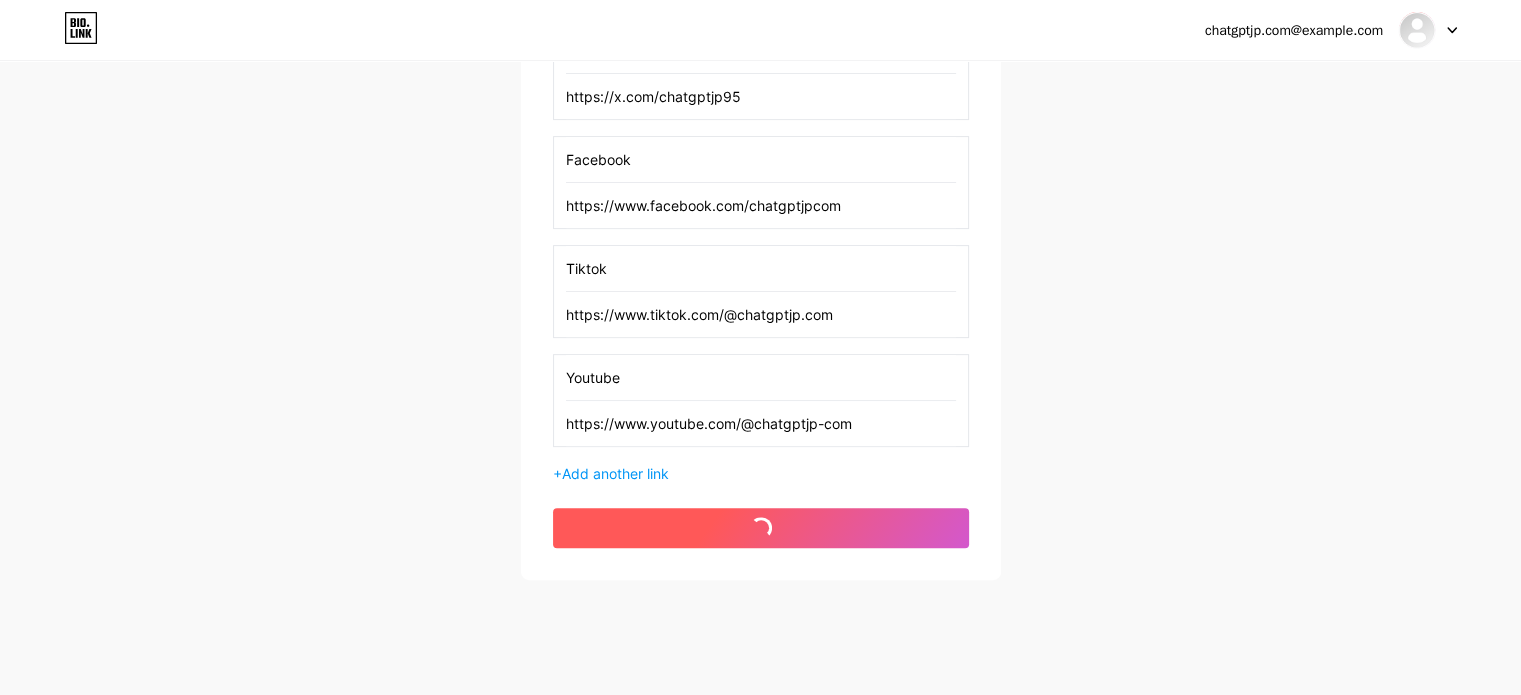 scroll, scrollTop: 0, scrollLeft: 0, axis: both 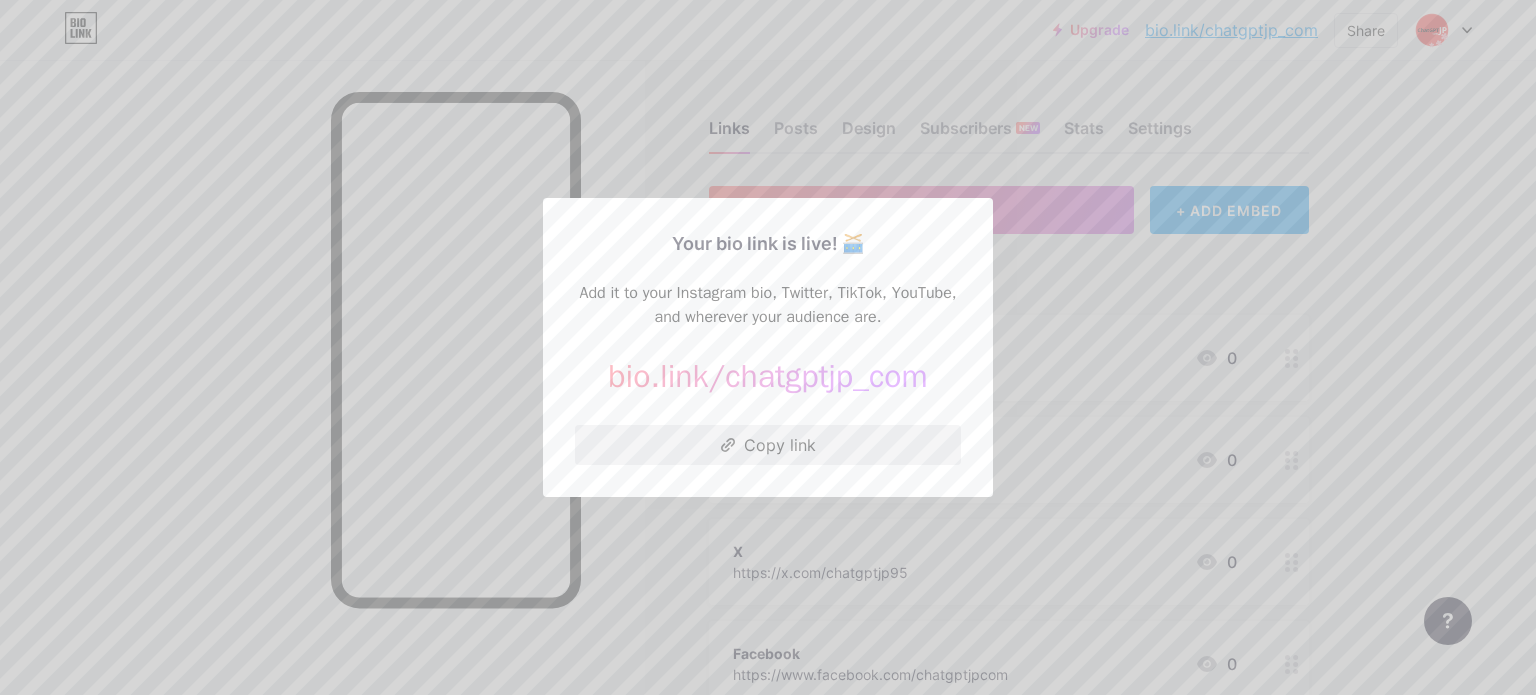 click on "Copy link" at bounding box center (768, 445) 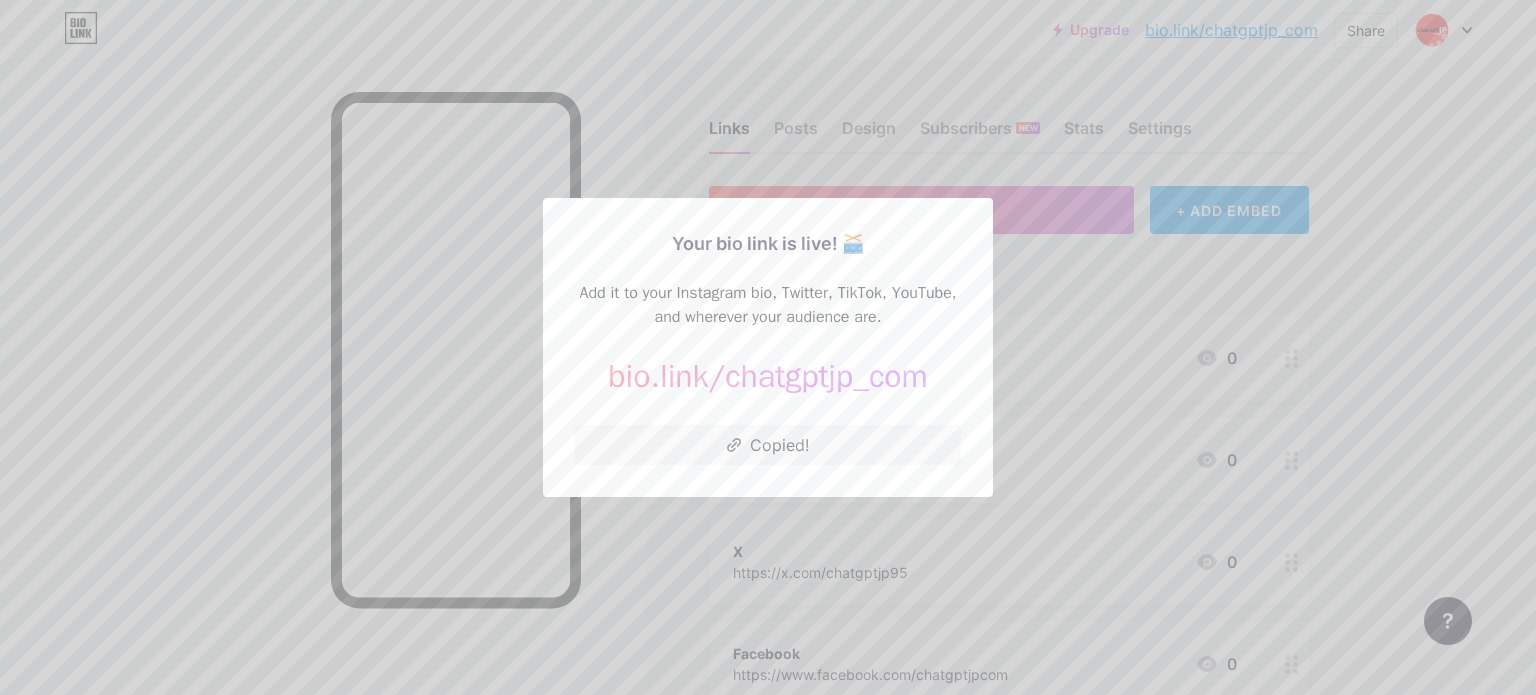 click at bounding box center (768, 347) 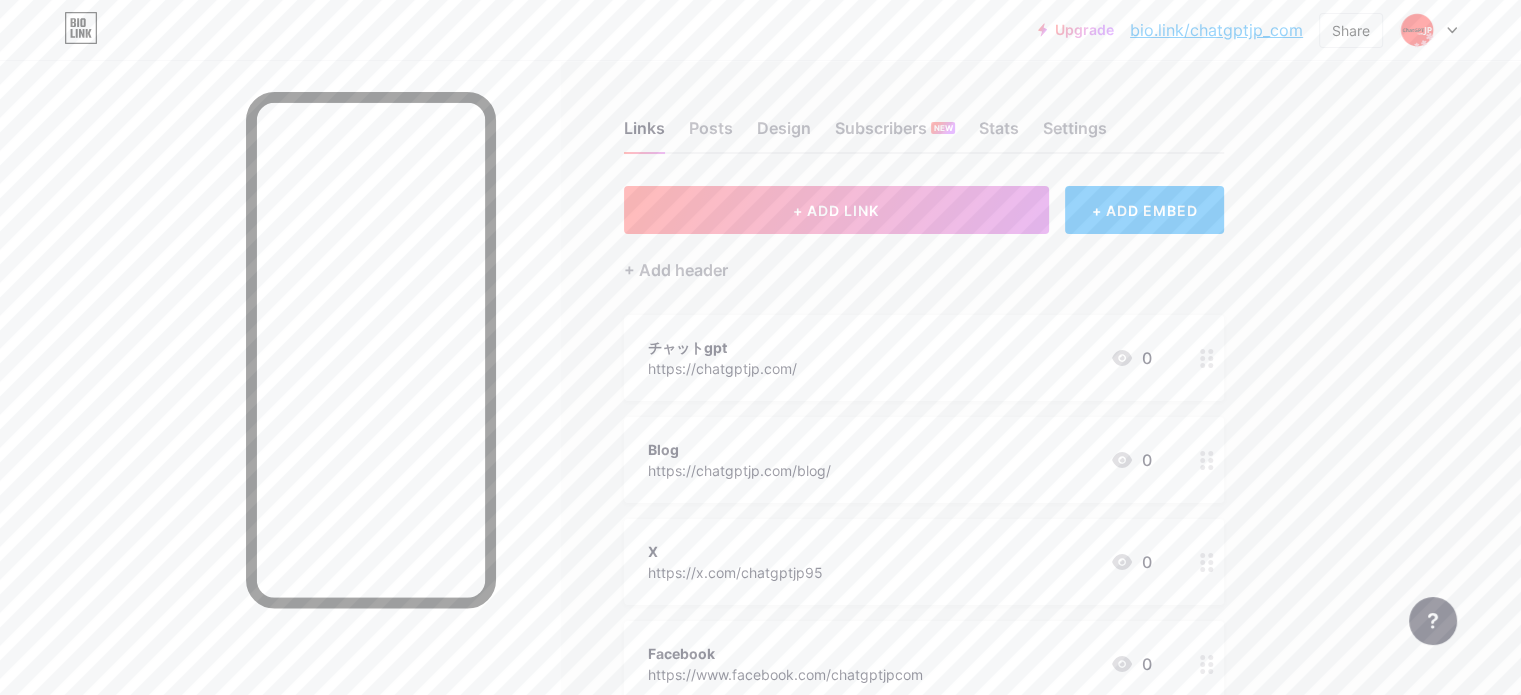 click on "bio.link/chatgptjp_com" at bounding box center (1216, 30) 